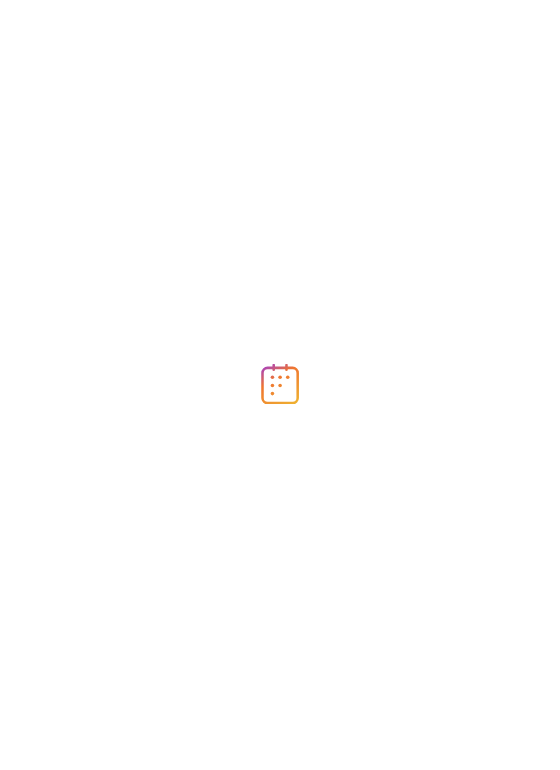 scroll, scrollTop: 0, scrollLeft: 0, axis: both 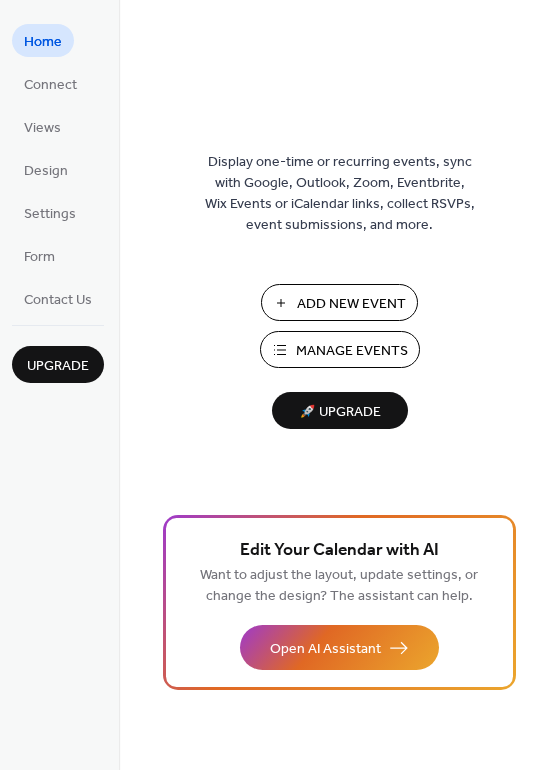 click on "Add New Event" at bounding box center [351, 304] 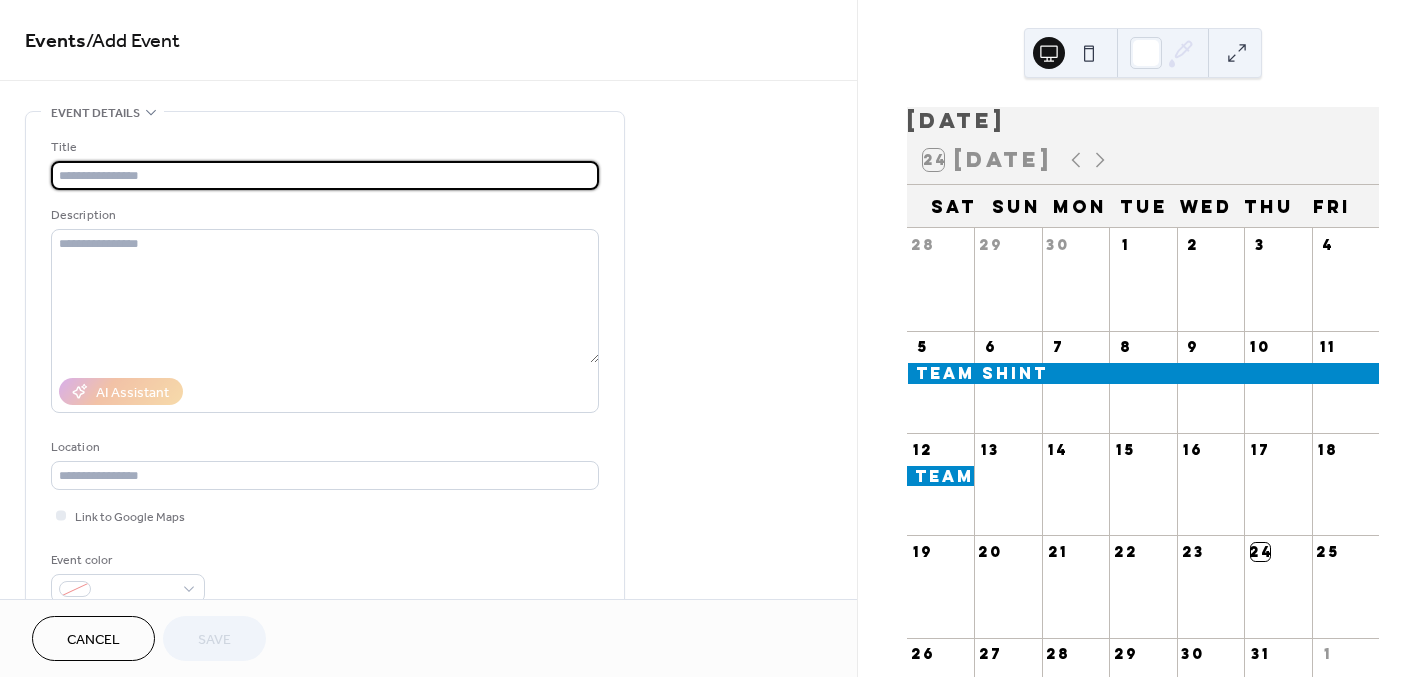 scroll, scrollTop: 0, scrollLeft: 0, axis: both 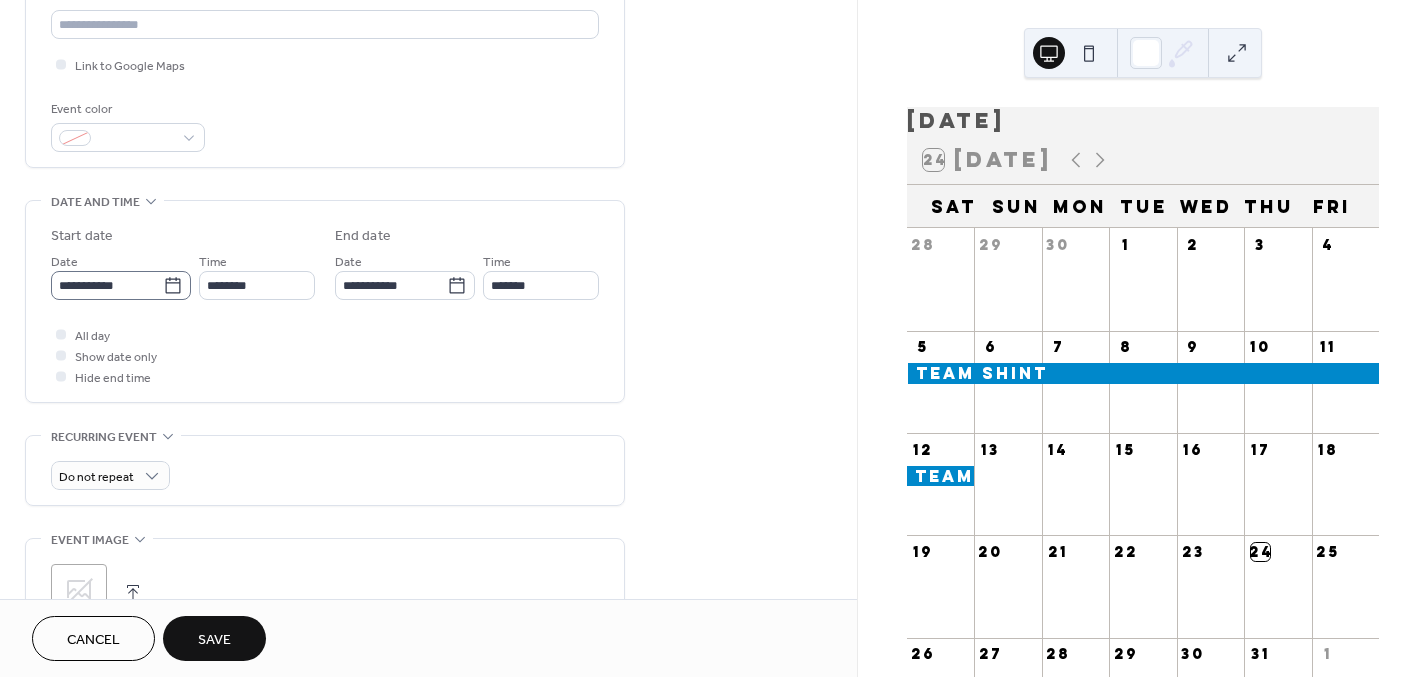 type on "**********" 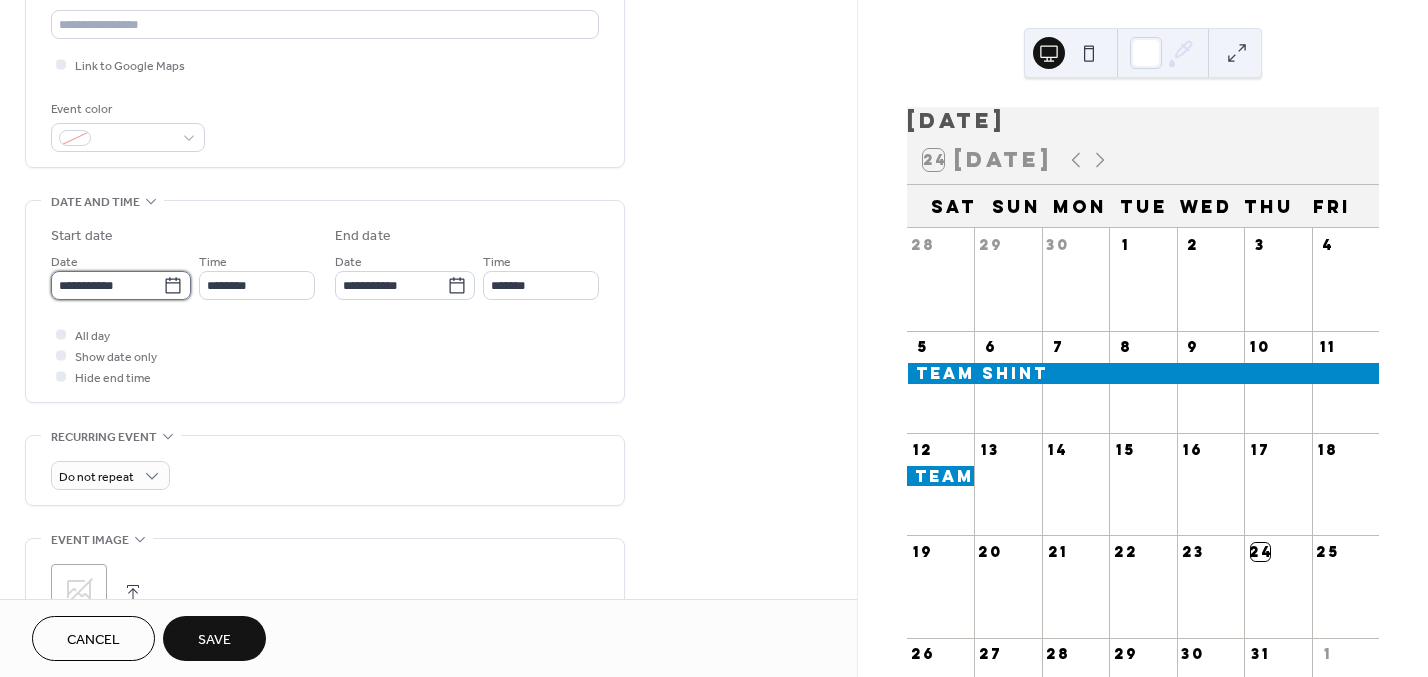 click on "**********" at bounding box center [107, 285] 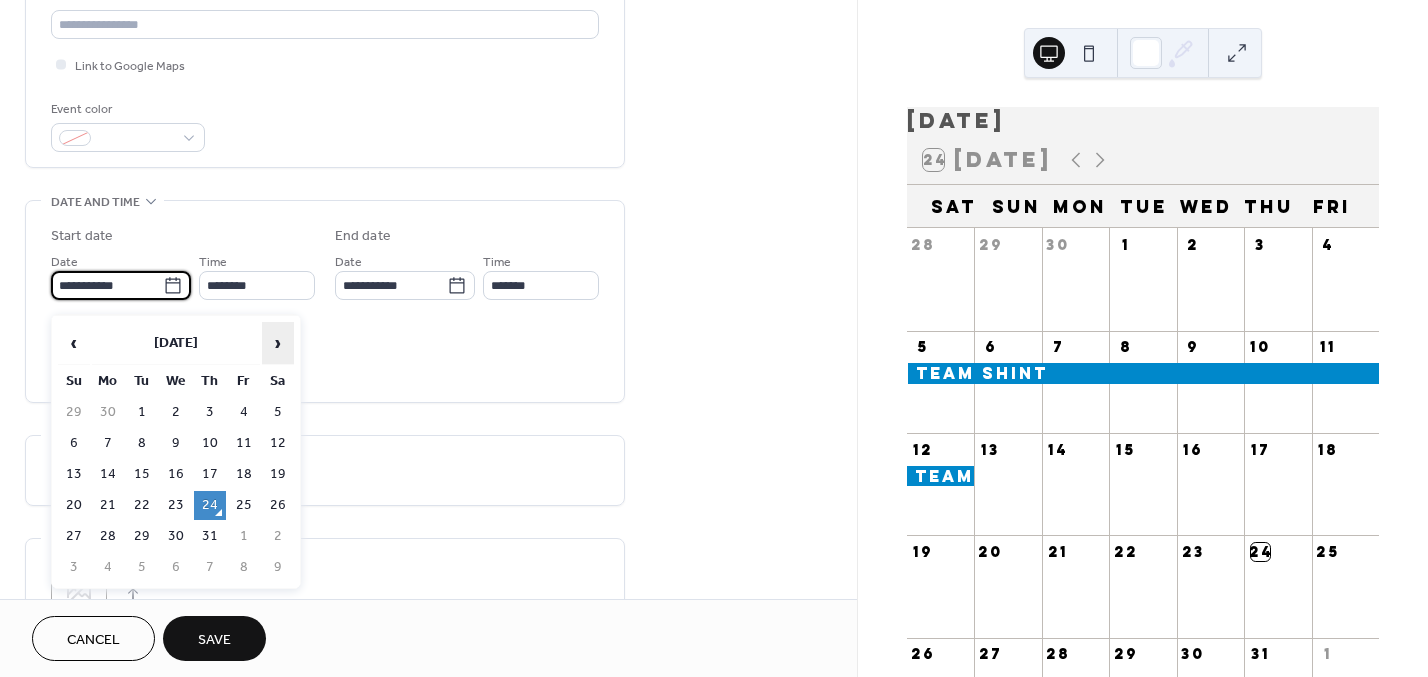 click on "›" at bounding box center (278, 343) 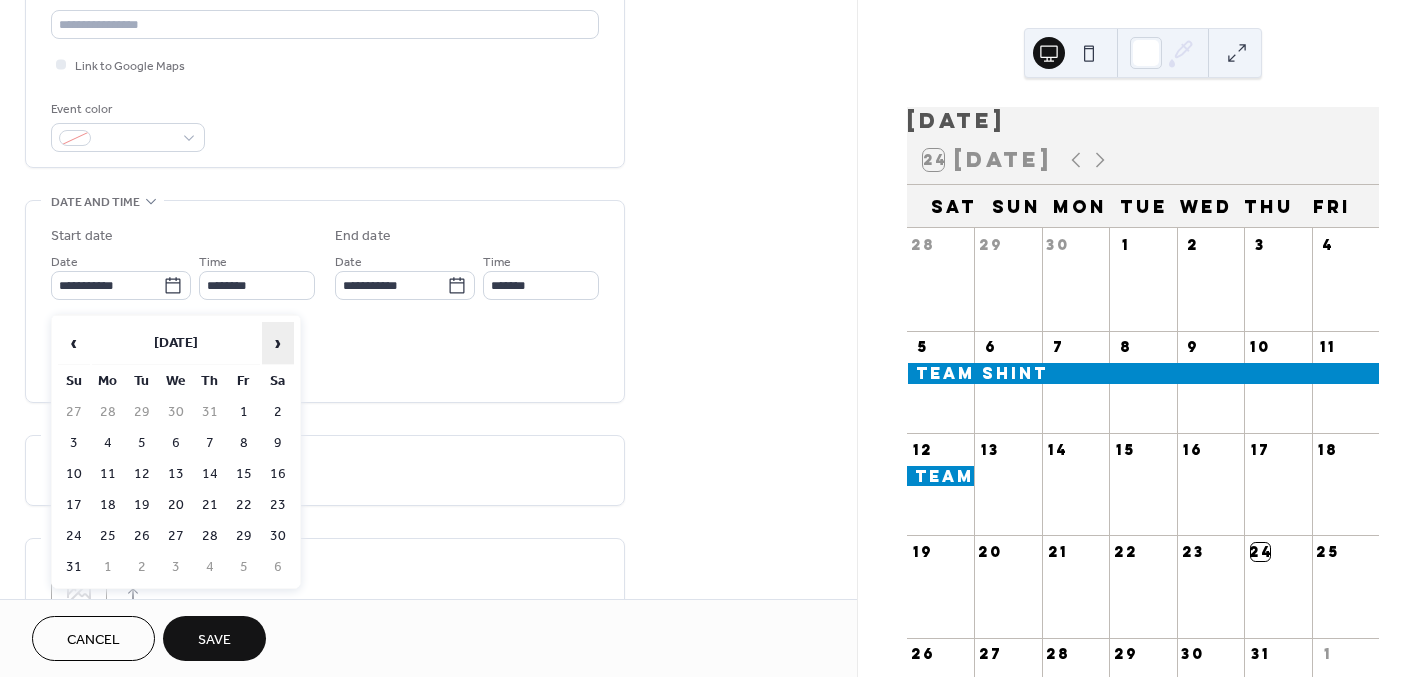click on "›" at bounding box center [278, 343] 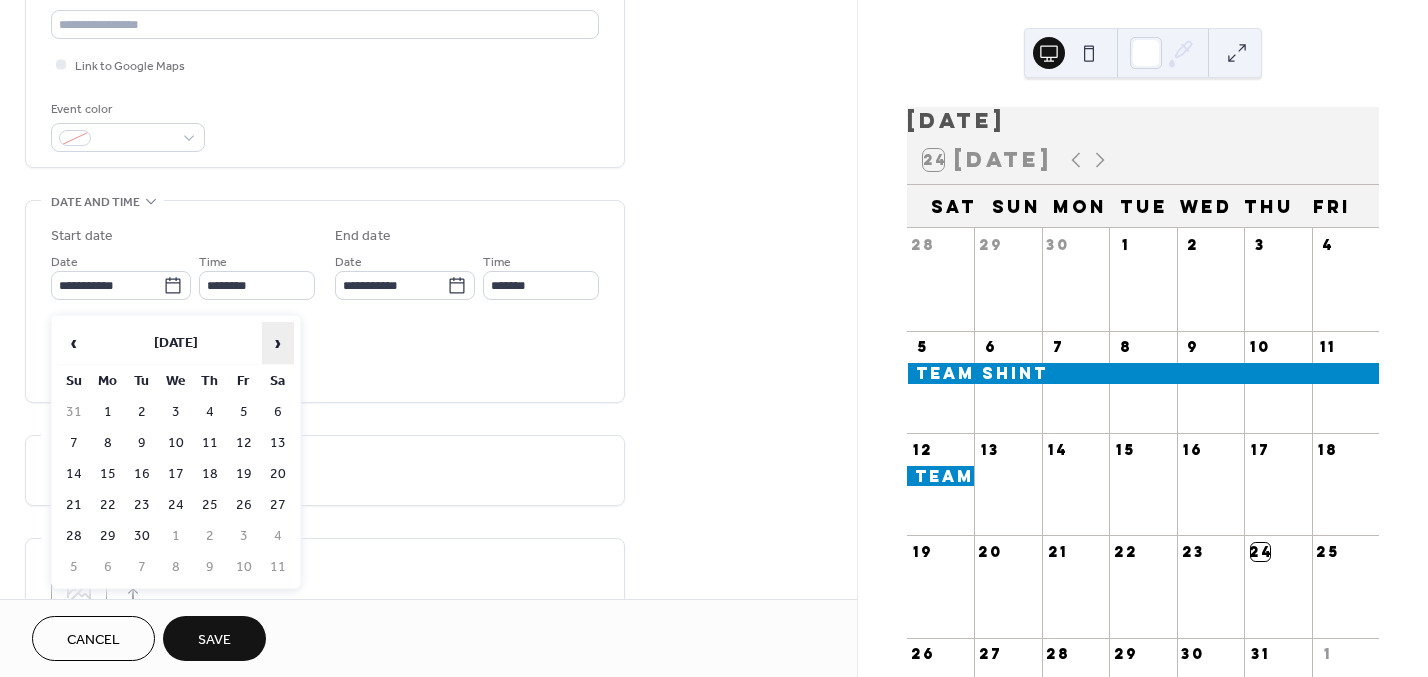 click on "›" at bounding box center [278, 343] 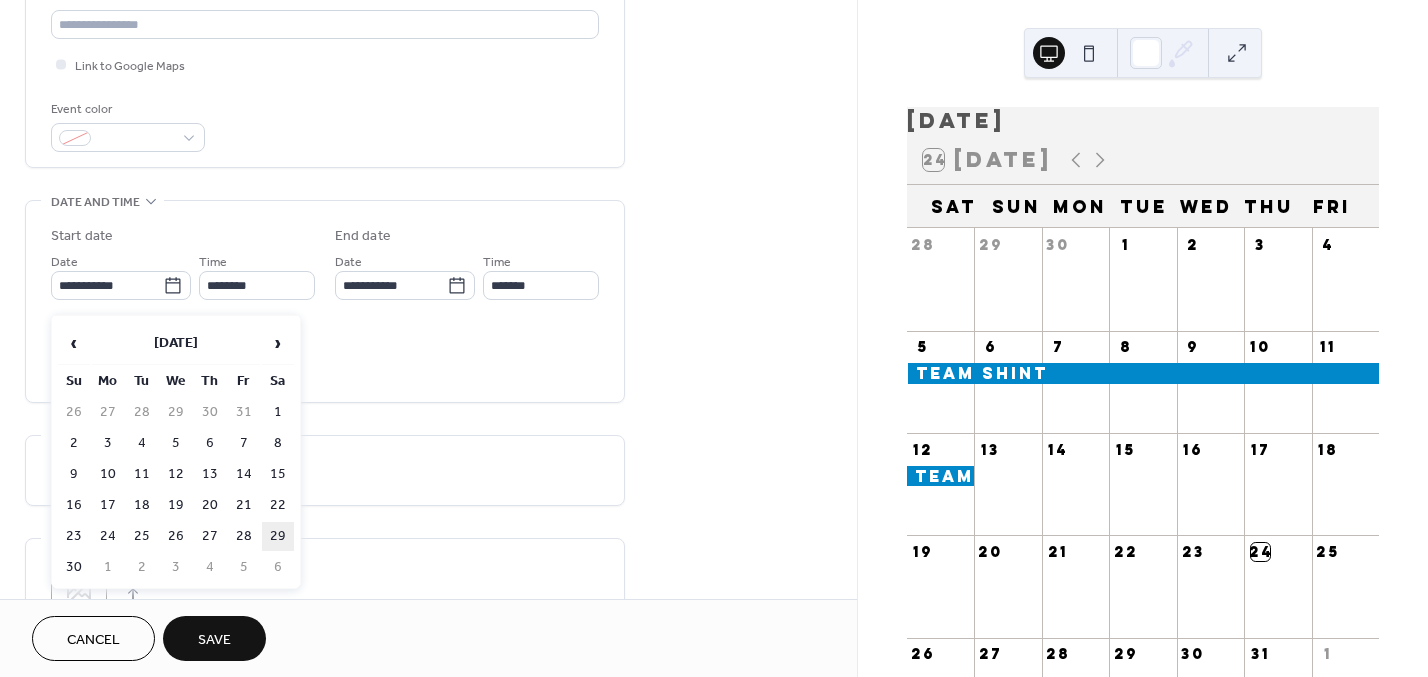click on "29" at bounding box center (278, 536) 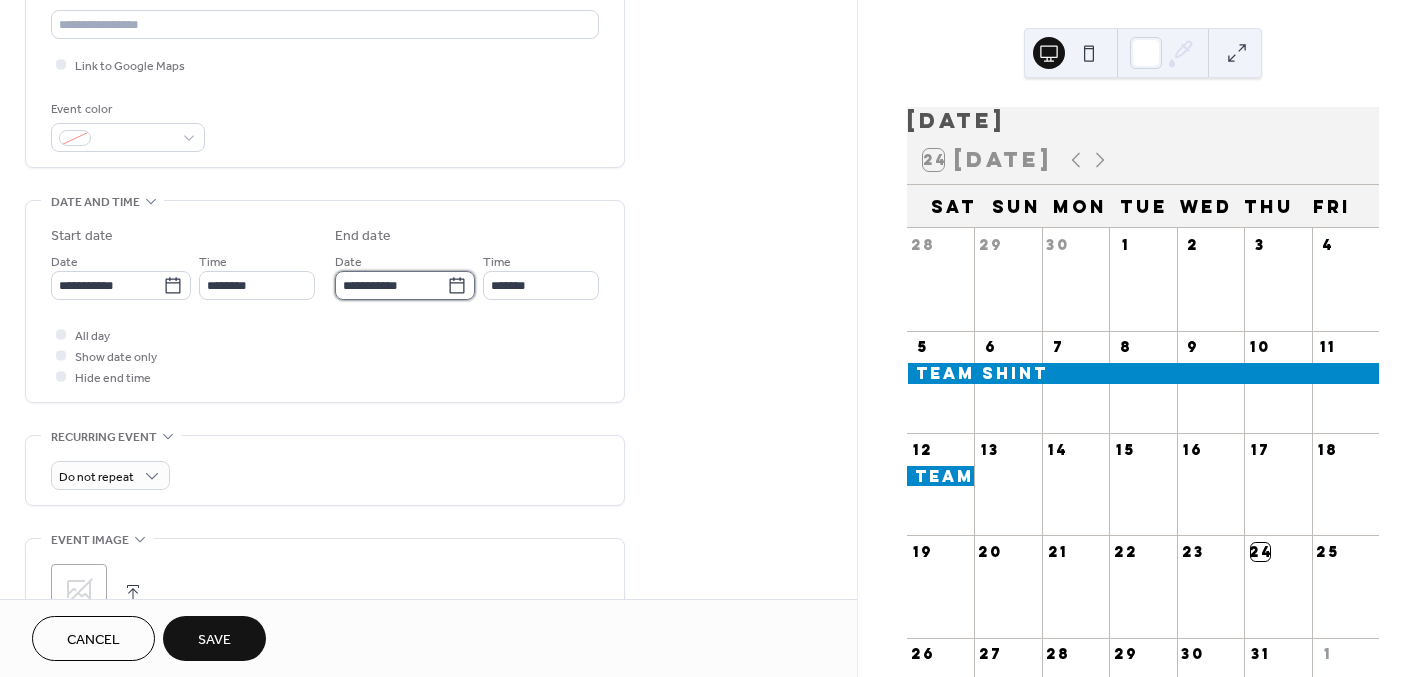 click on "**********" at bounding box center [391, 285] 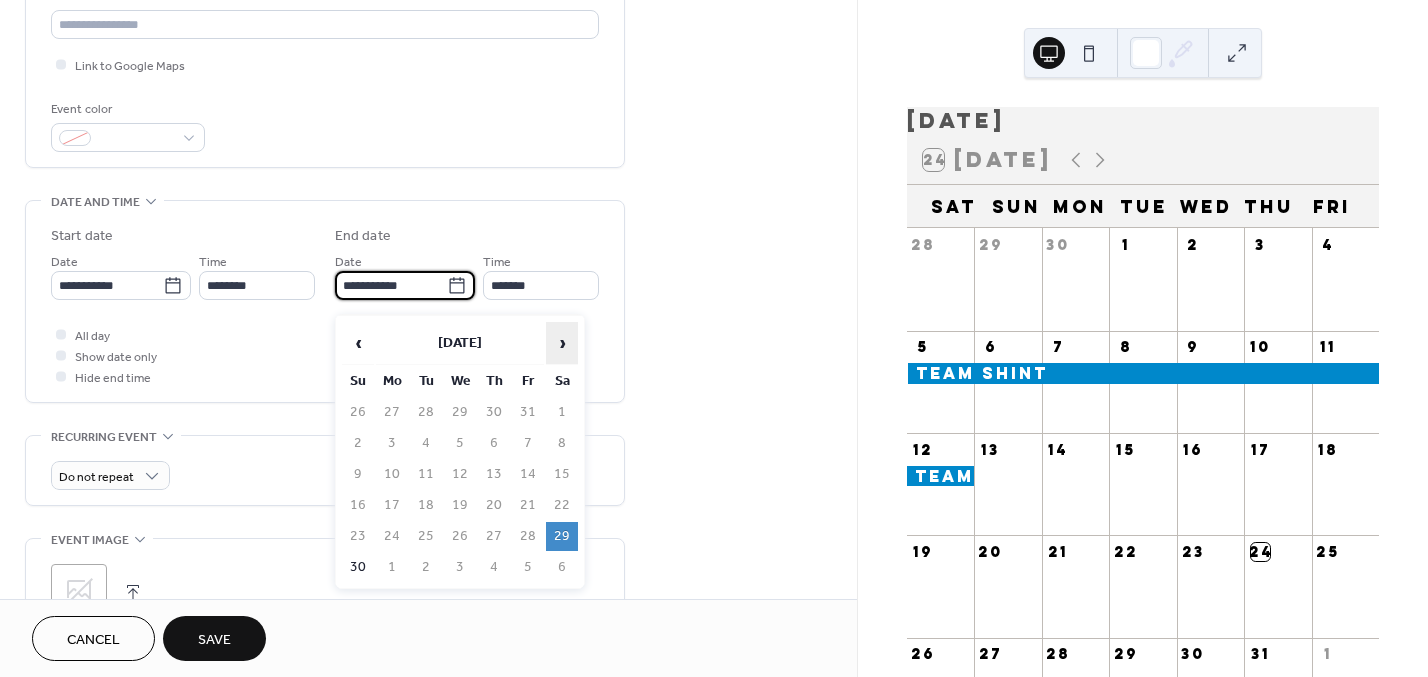 click on "›" at bounding box center (562, 343) 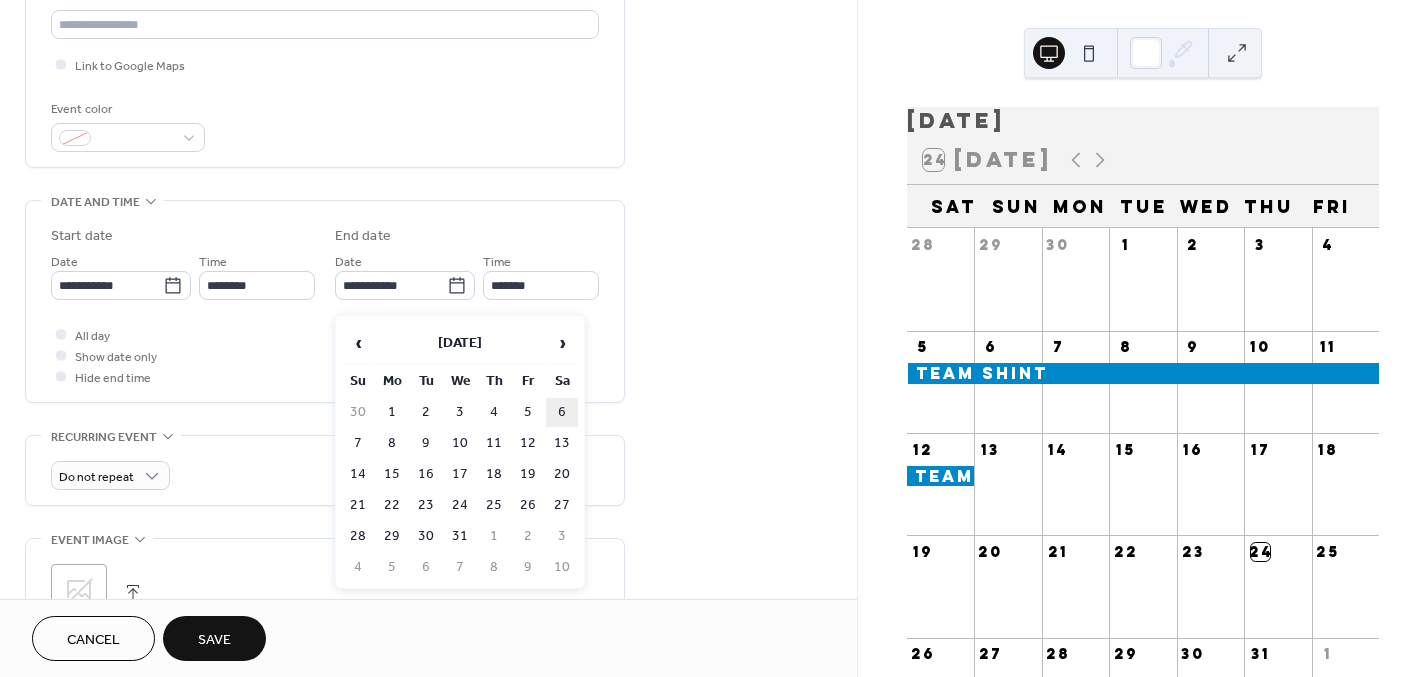 click on "6" at bounding box center [562, 412] 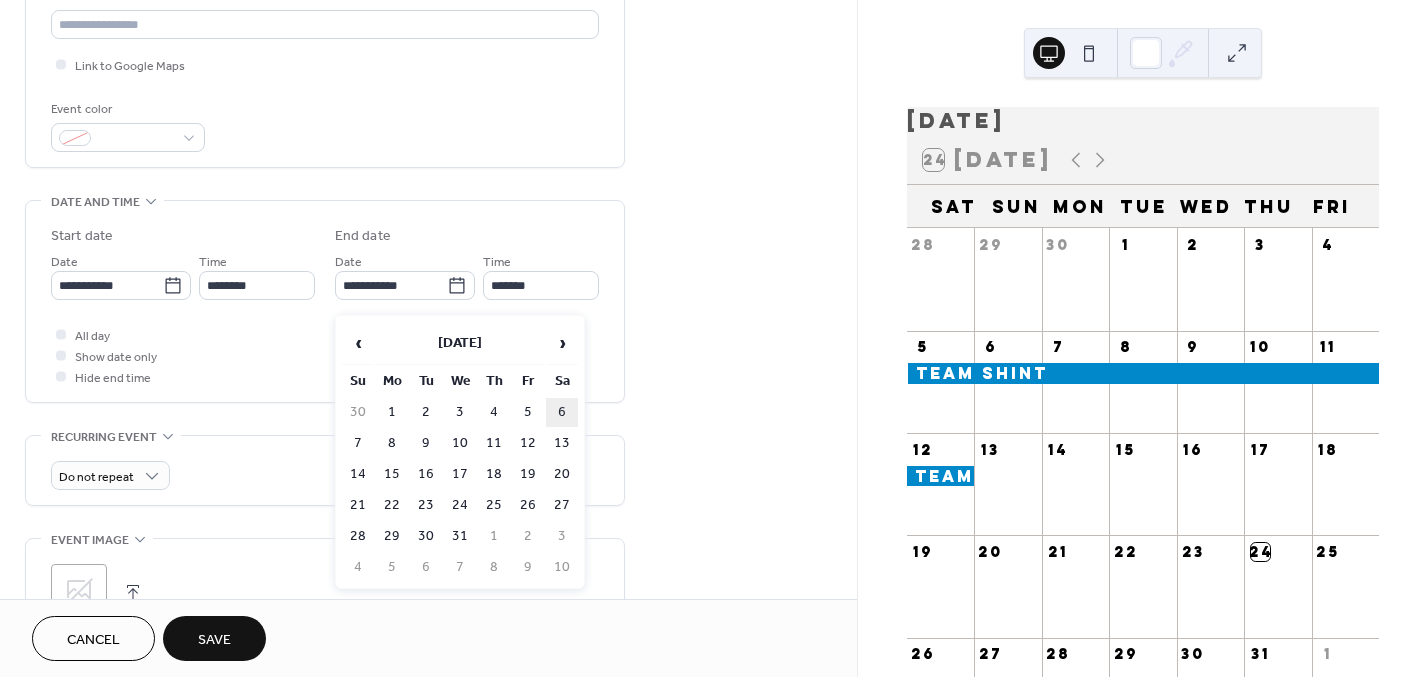 type on "**********" 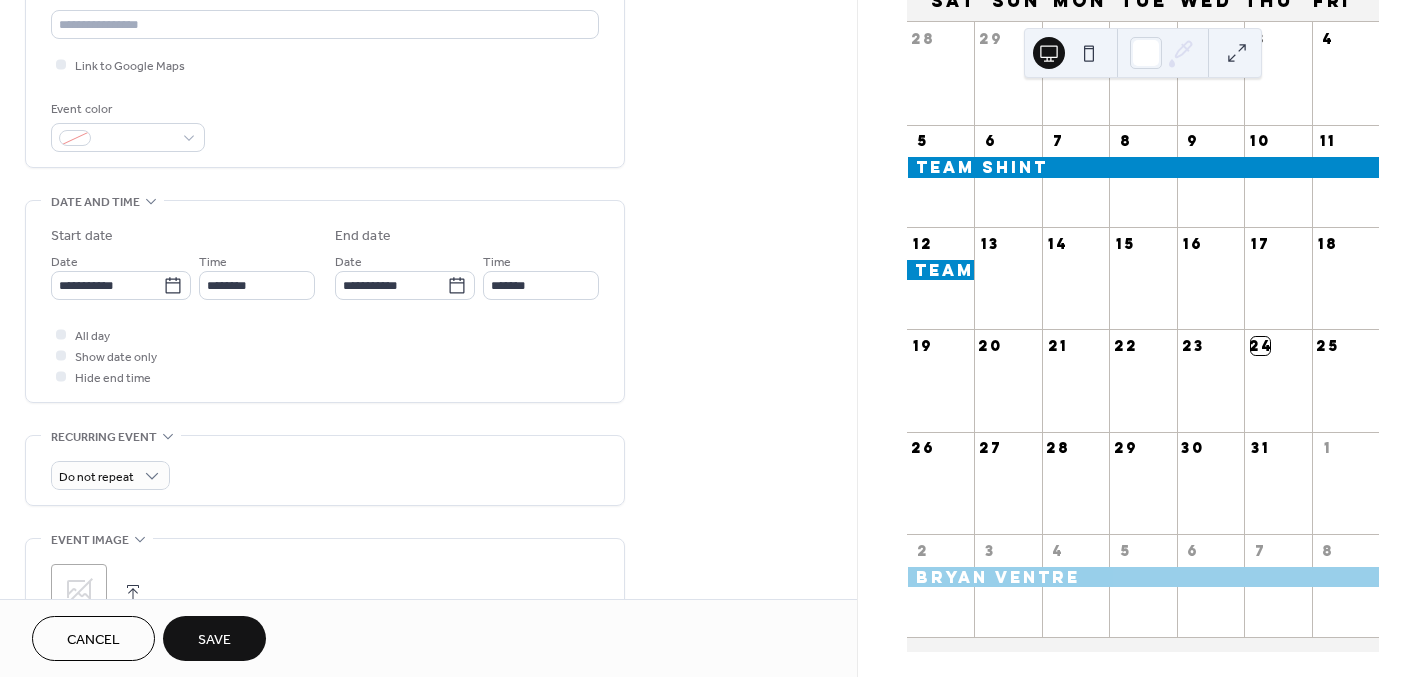 scroll, scrollTop: 226, scrollLeft: 0, axis: vertical 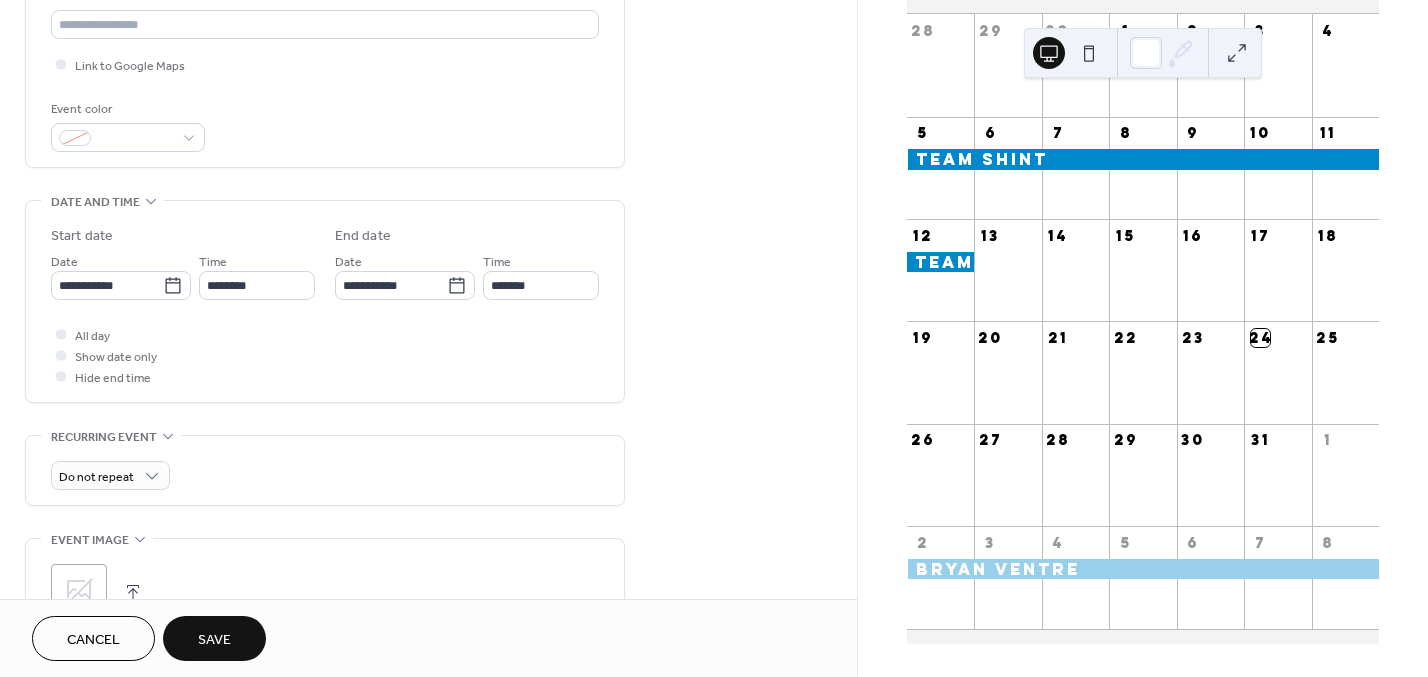 click on "Save" at bounding box center [214, 640] 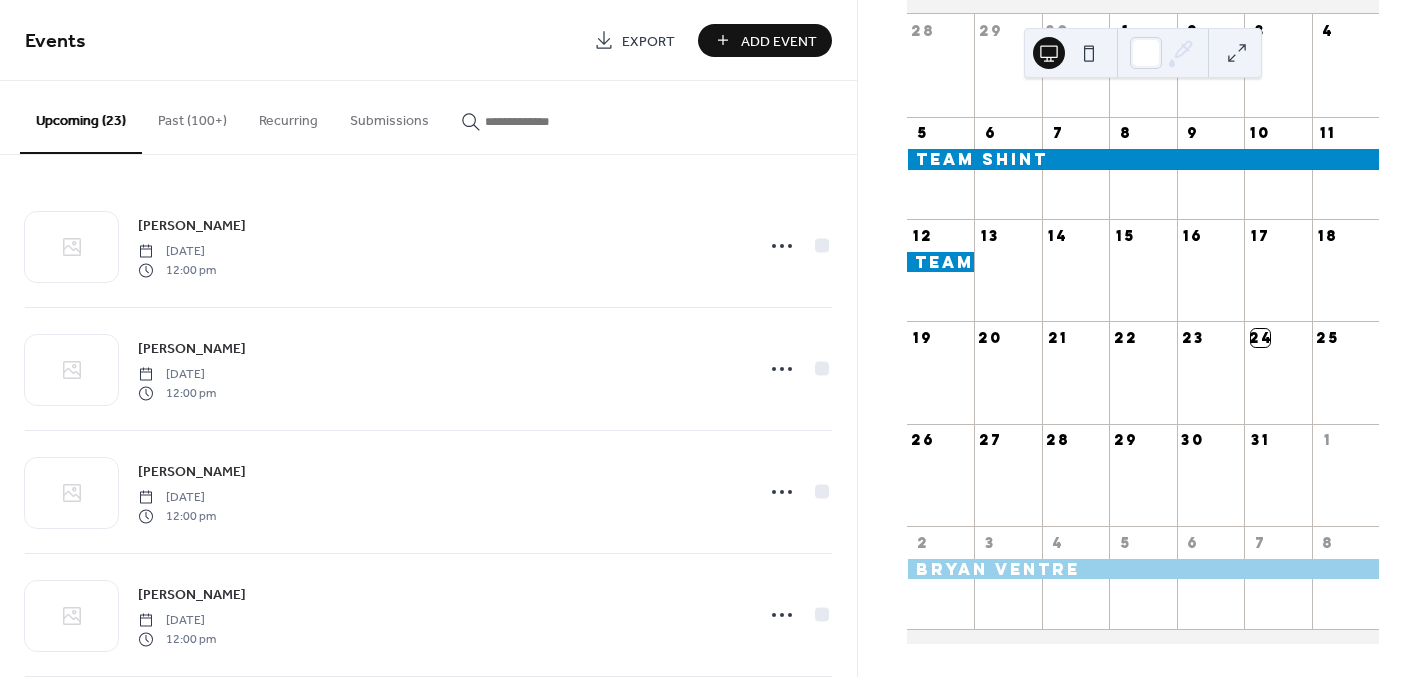 click on "Add Event" at bounding box center [779, 41] 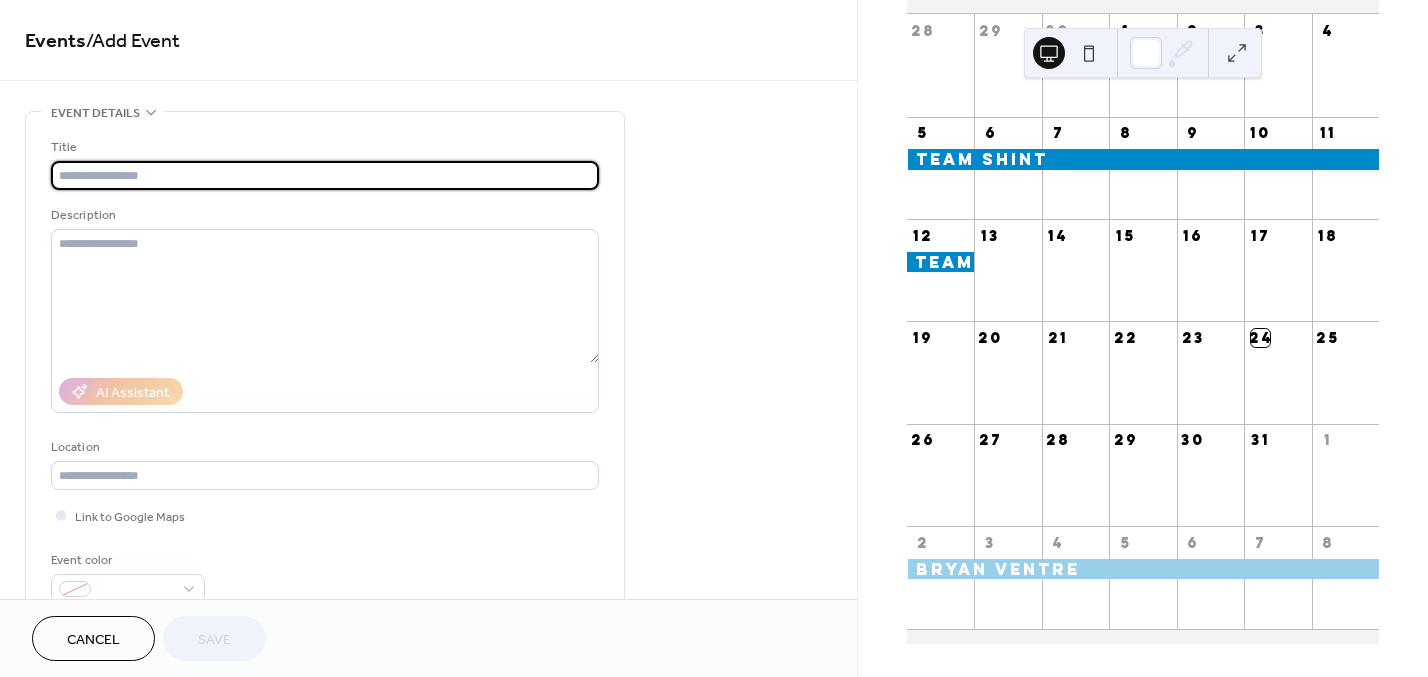 click at bounding box center [325, 175] 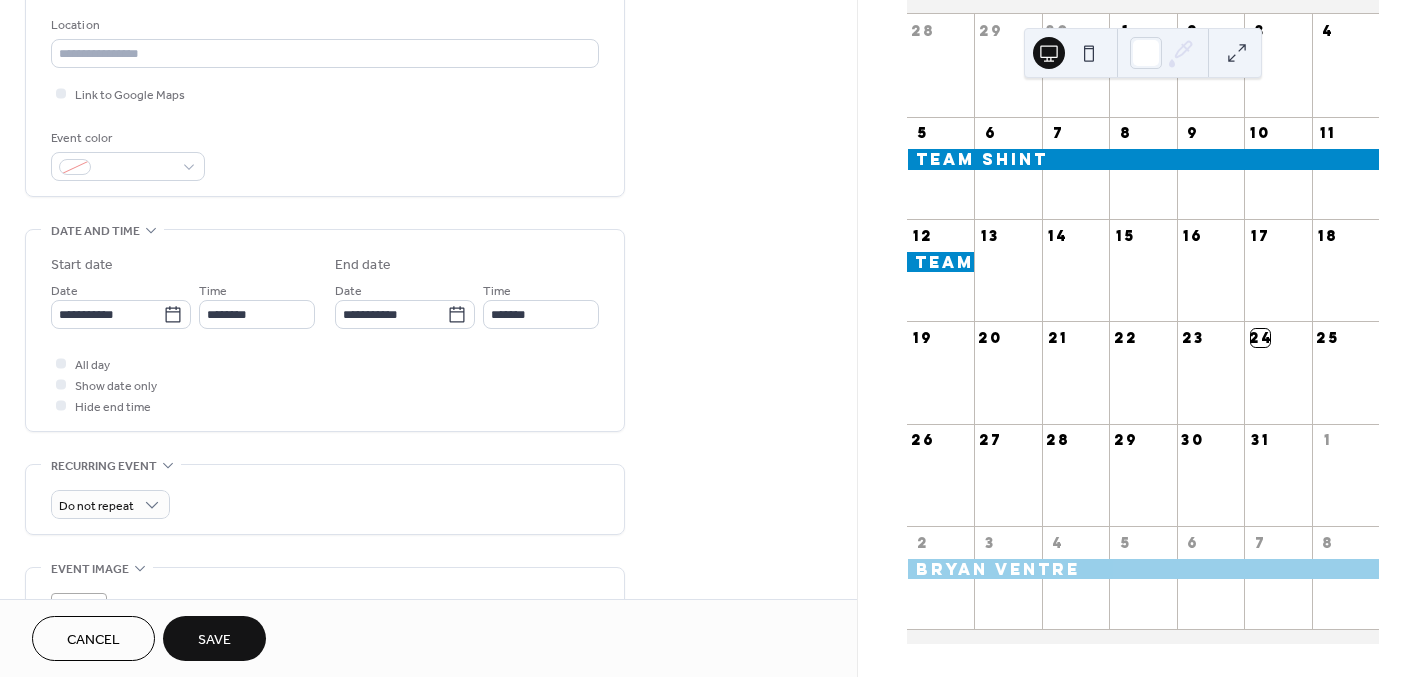 scroll, scrollTop: 506, scrollLeft: 0, axis: vertical 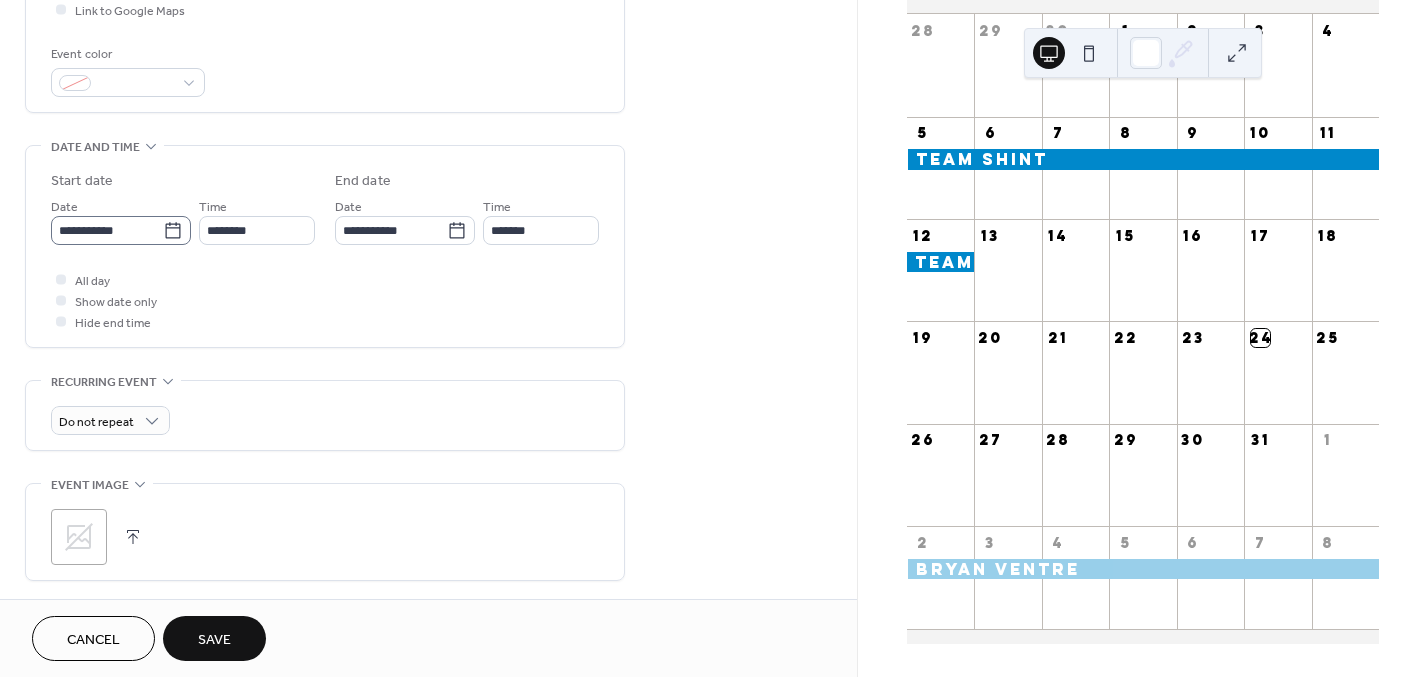 type on "**********" 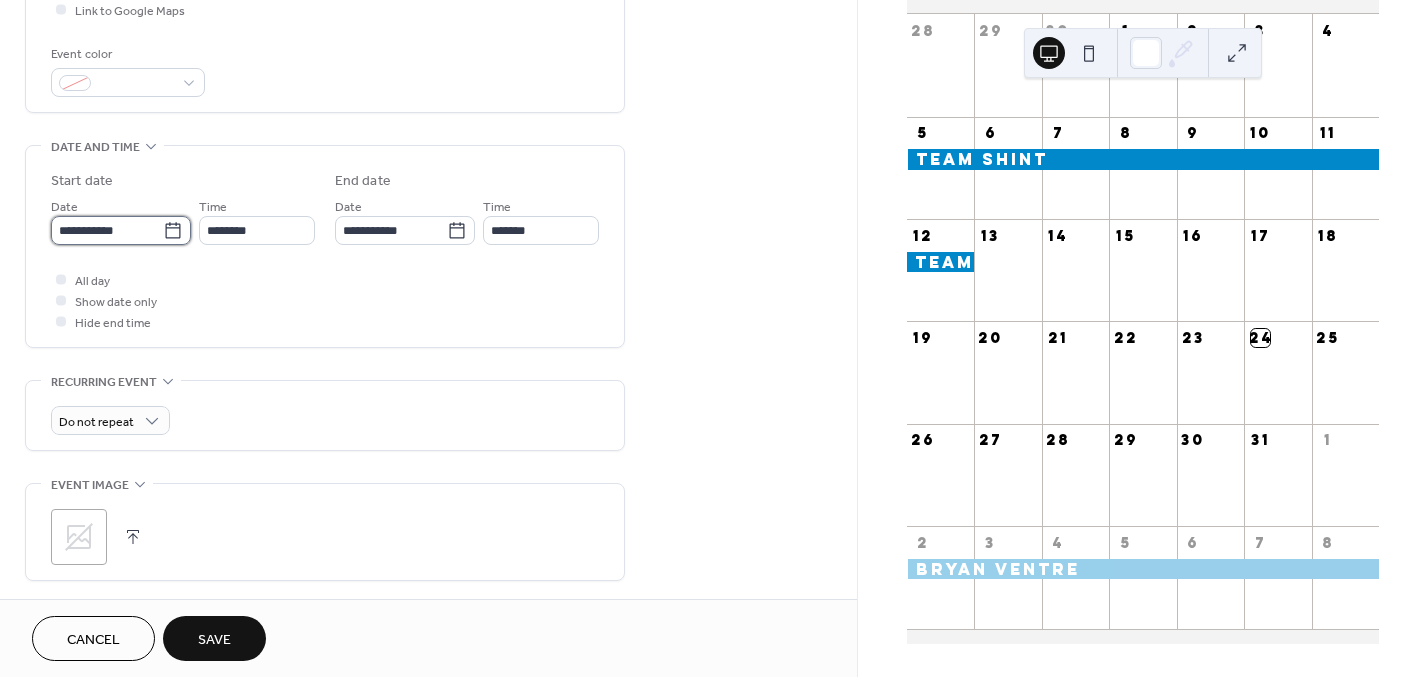 click on "**********" at bounding box center [107, 230] 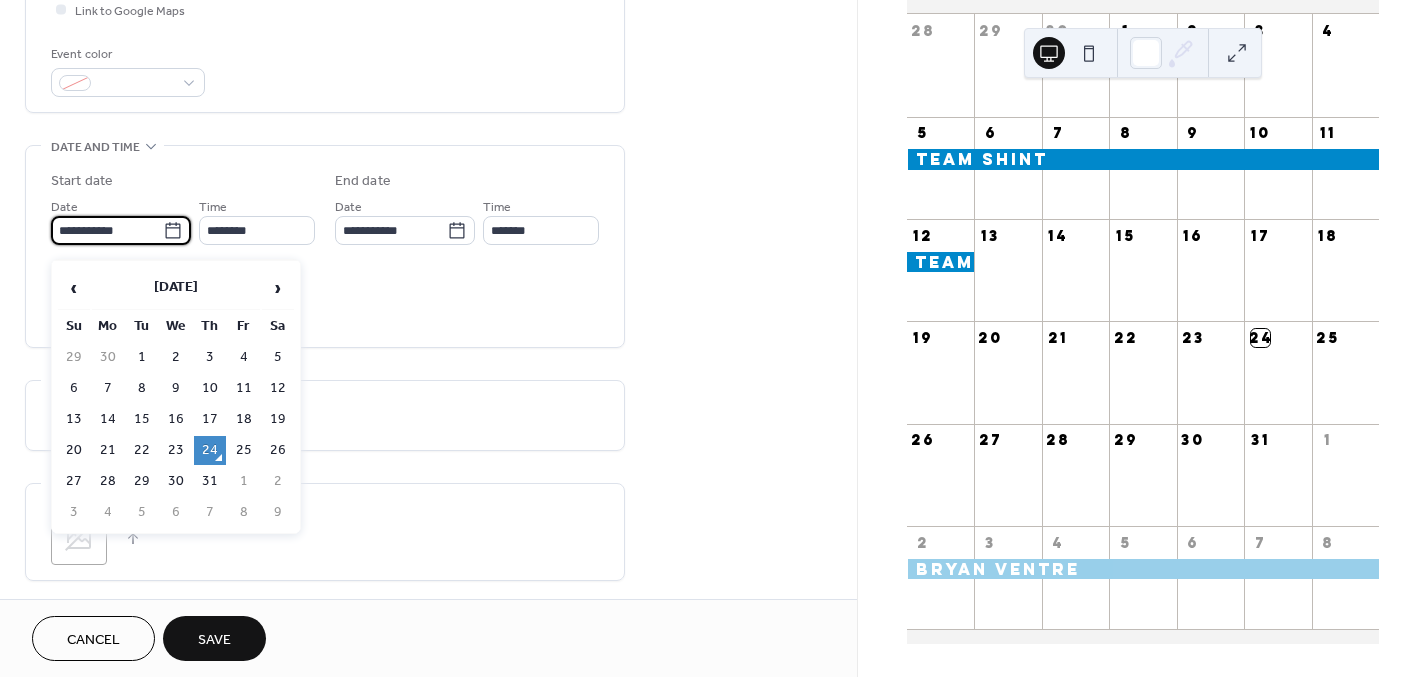 click on "**********" at bounding box center [107, 230] 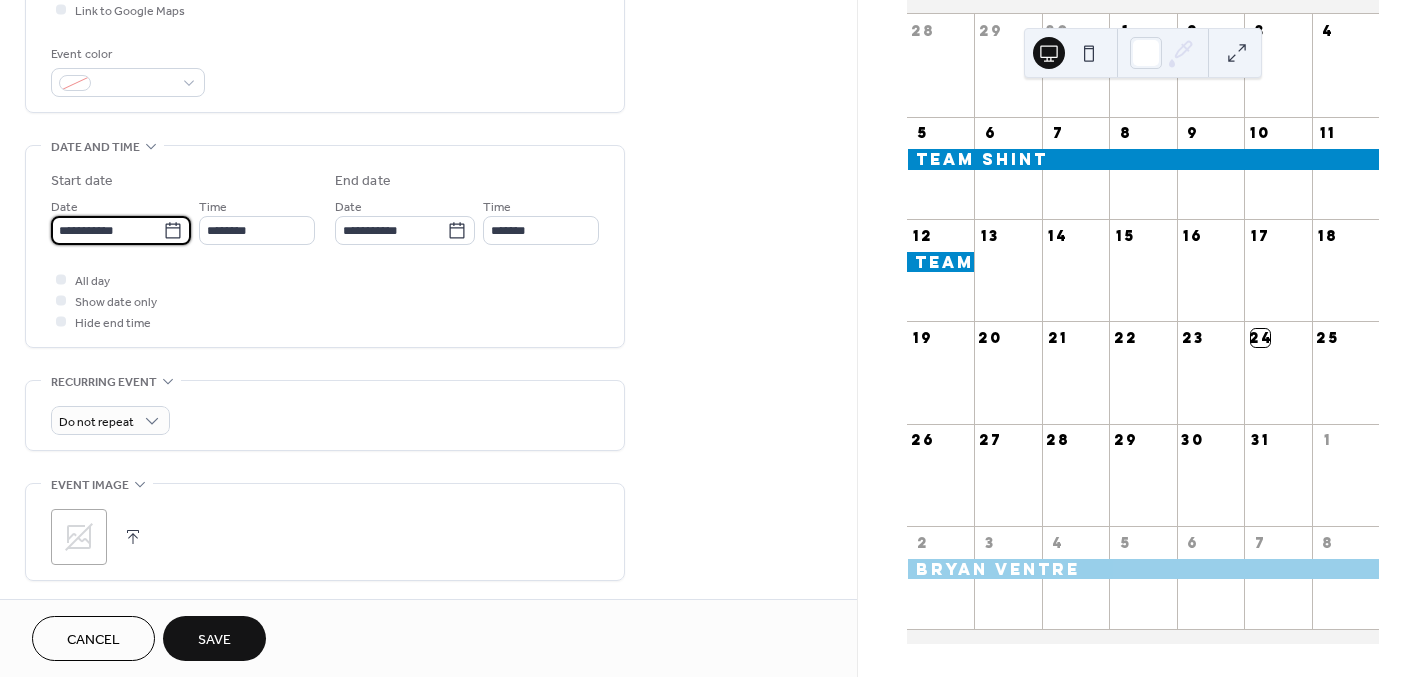 click on "**********" at bounding box center (107, 230) 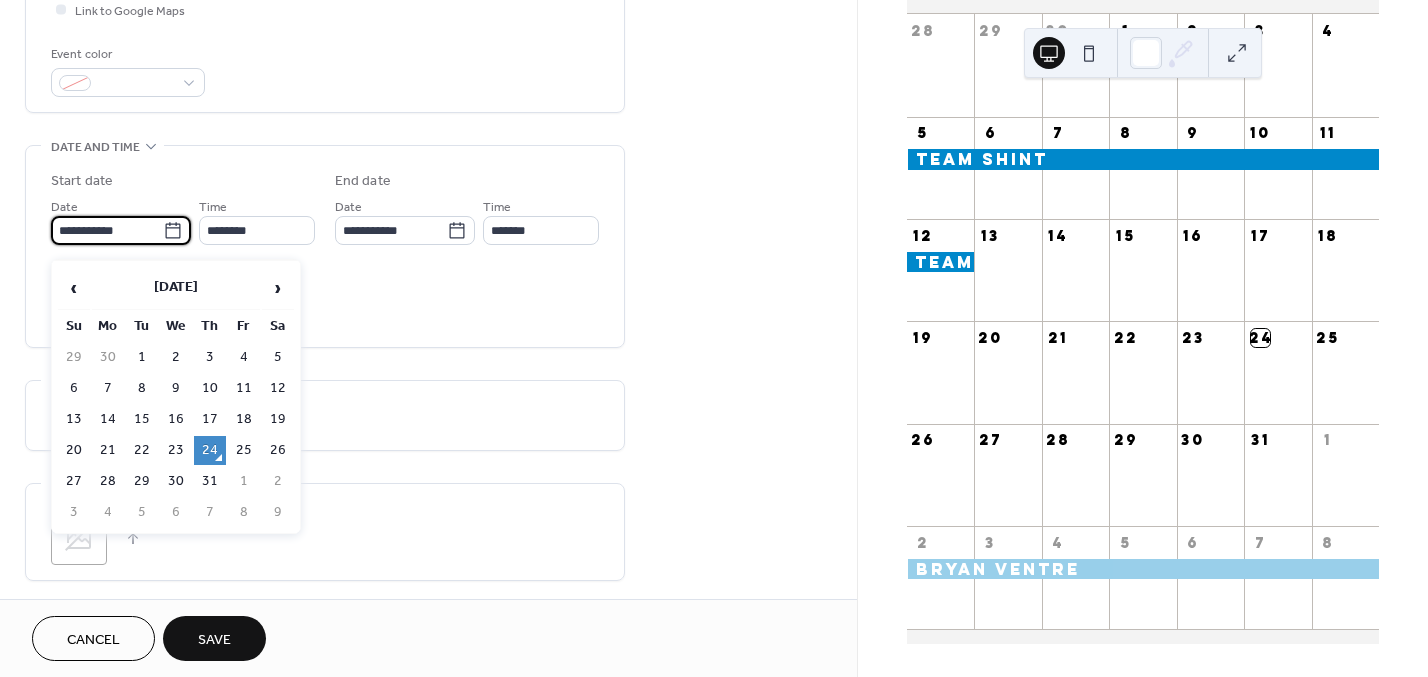 click on "**********" at bounding box center (107, 230) 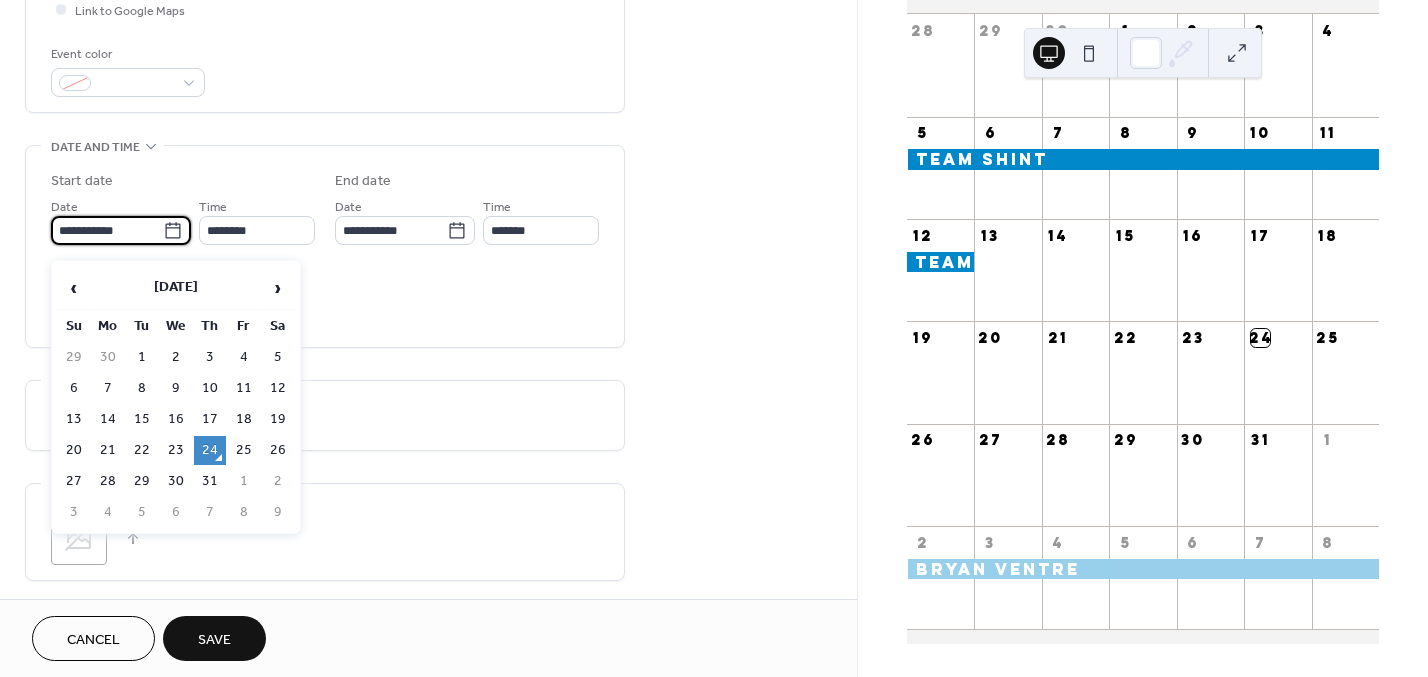 click on "**********" at bounding box center [107, 230] 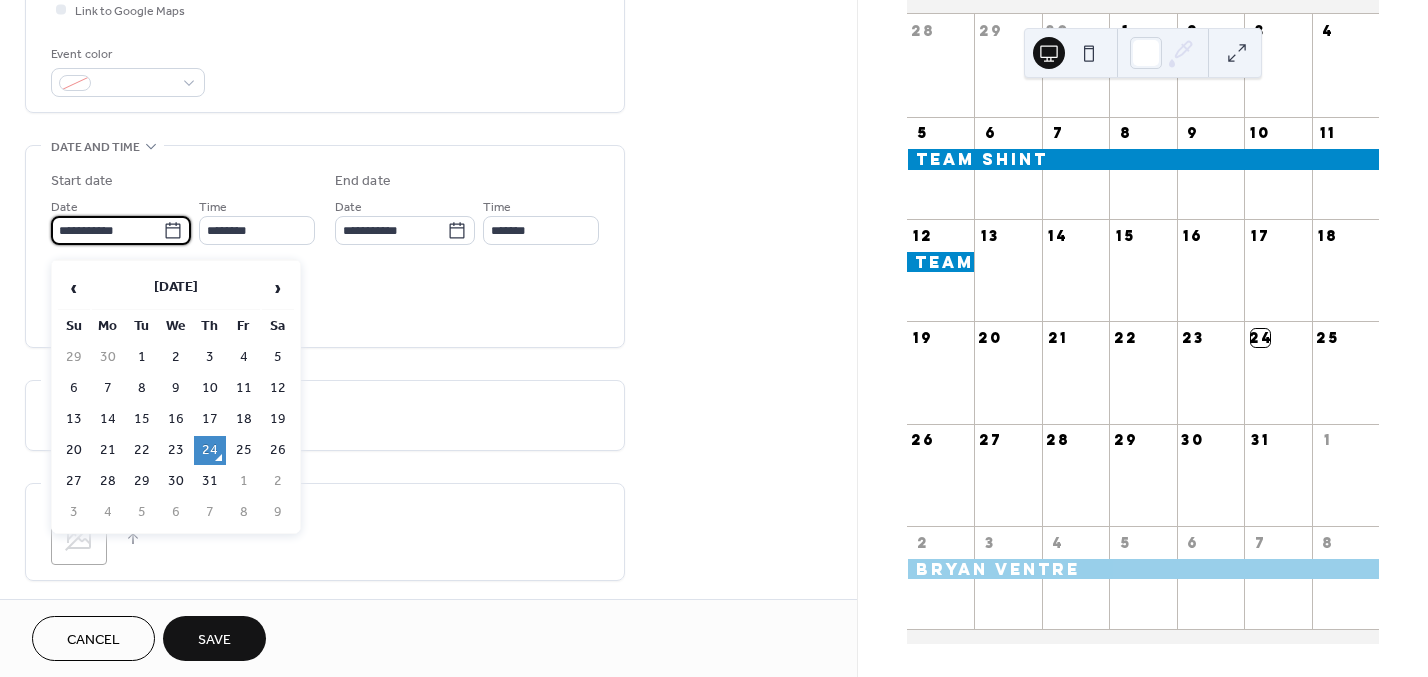 click on "**********" at bounding box center [107, 230] 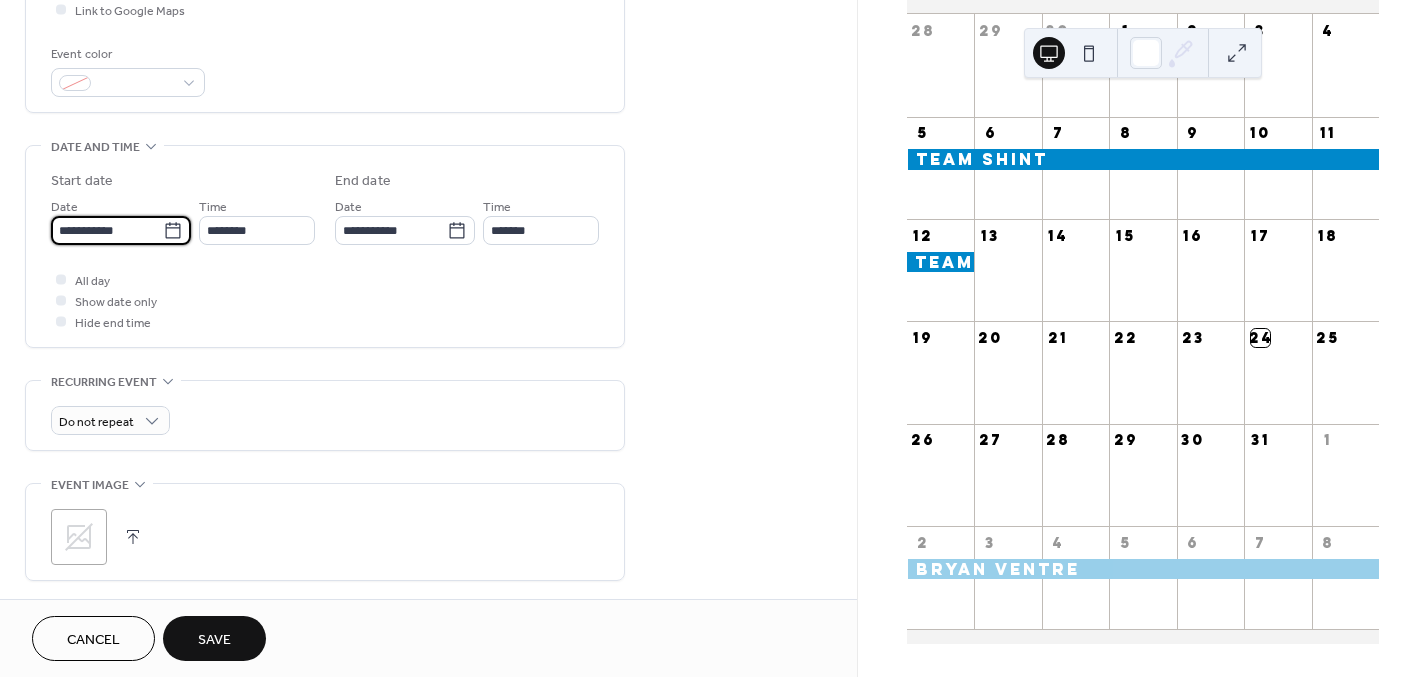 click 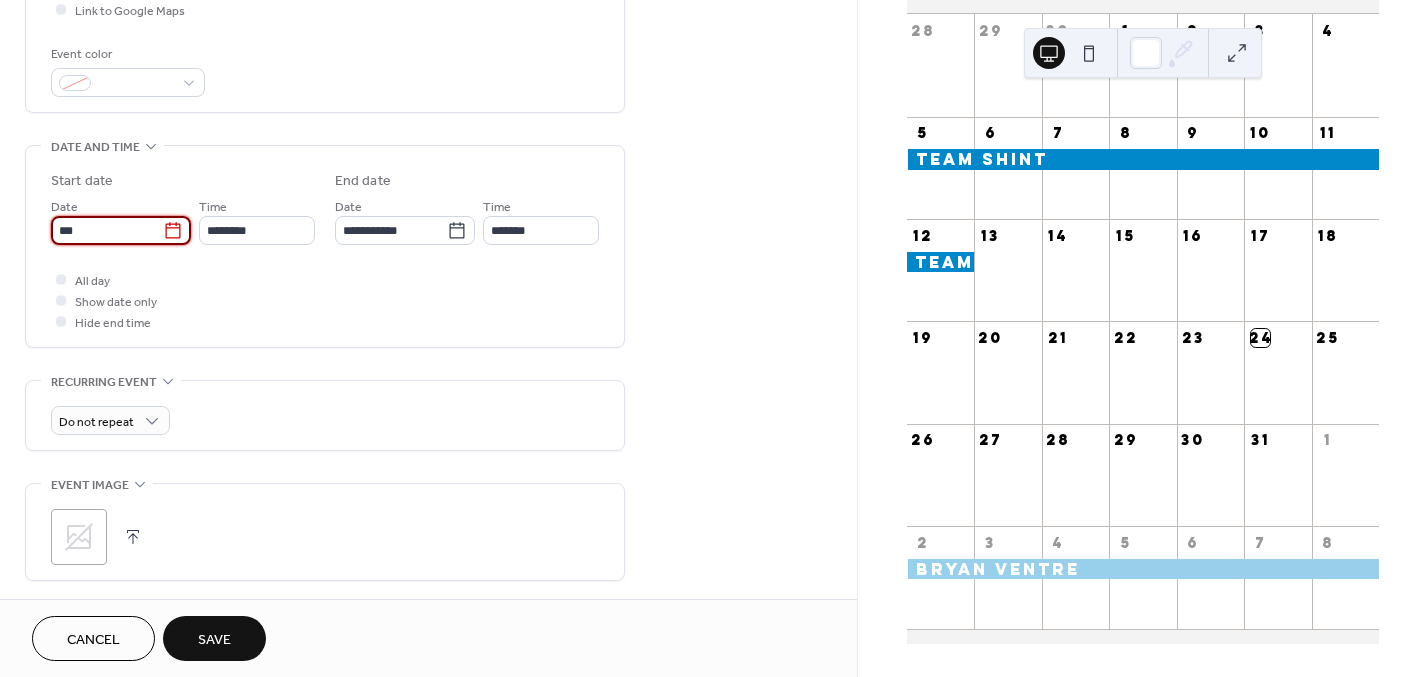 click on "***" at bounding box center (107, 230) 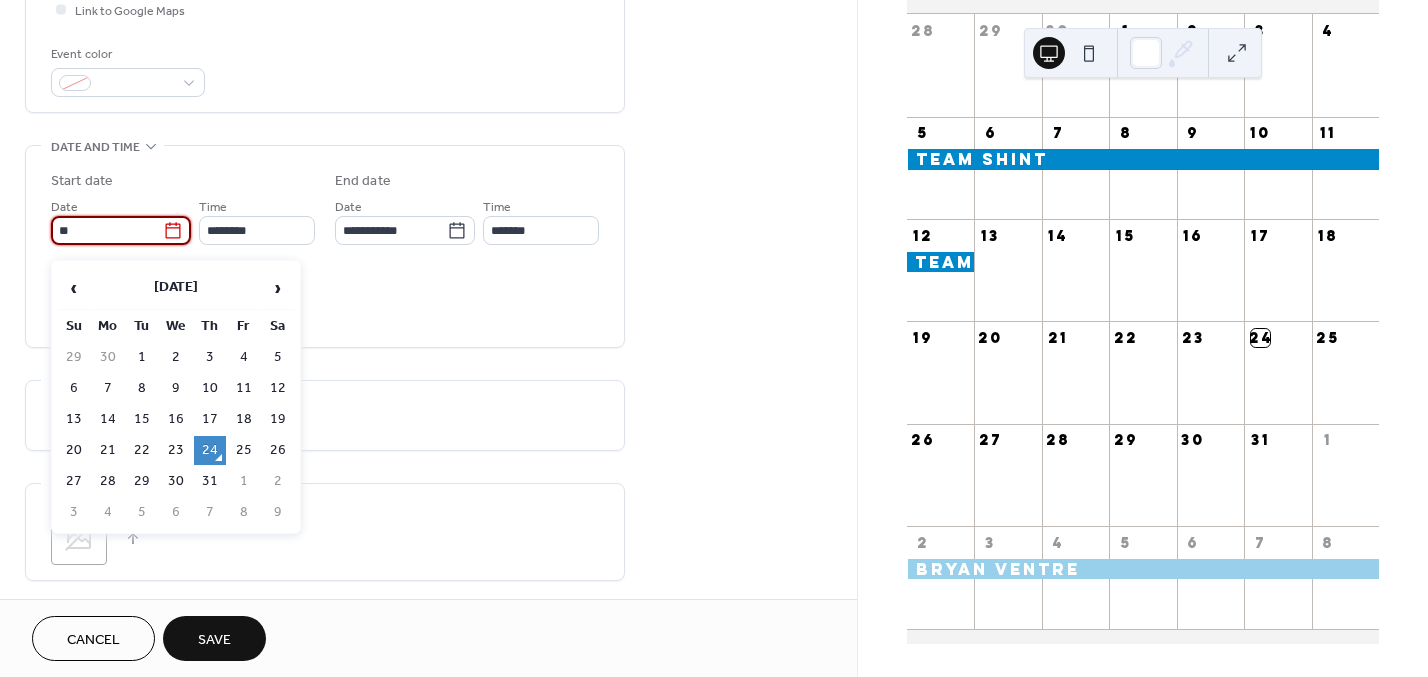 type on "*" 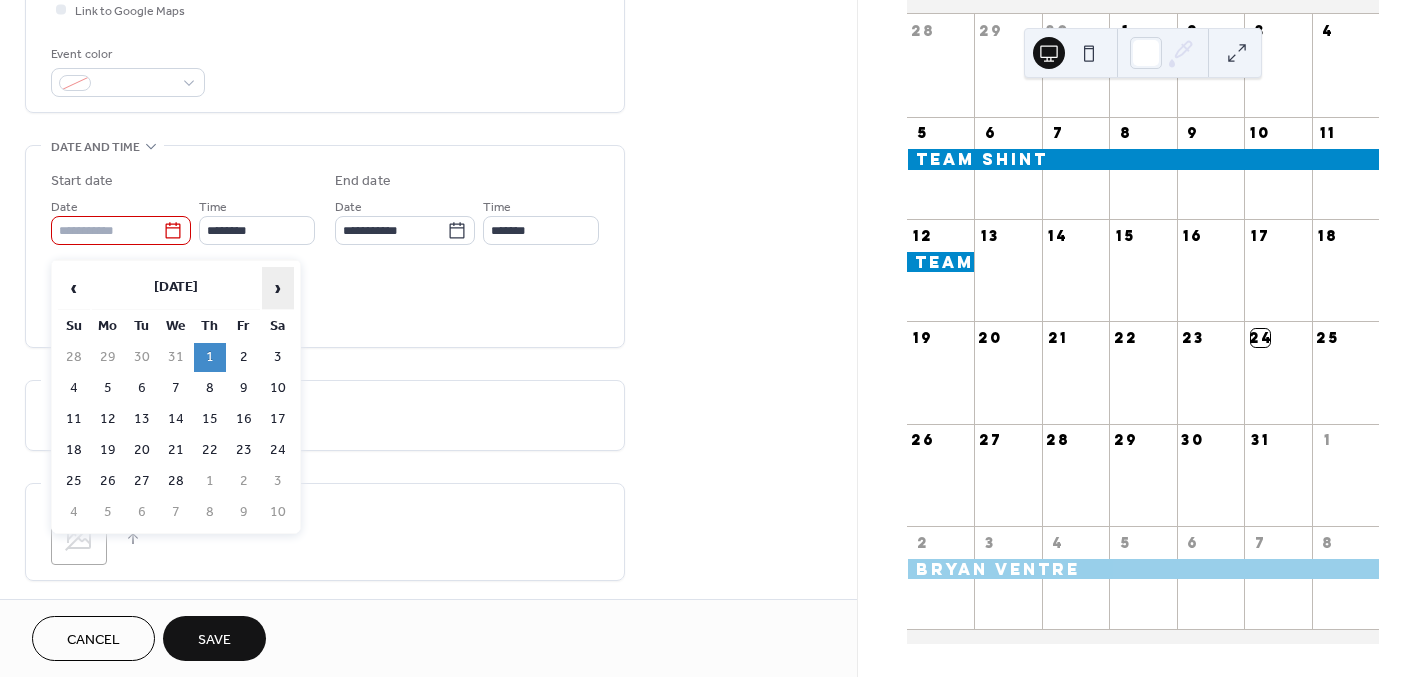 click on "›" at bounding box center [278, 288] 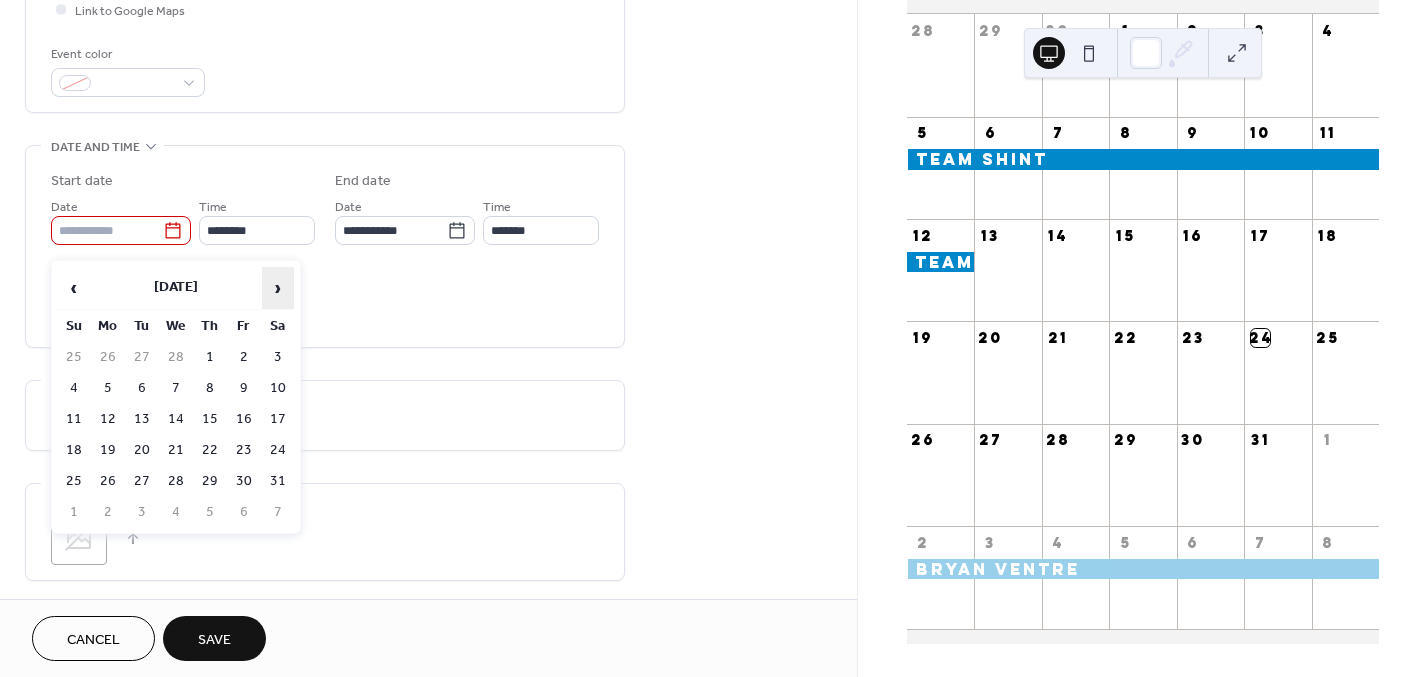 click on "›" at bounding box center (278, 288) 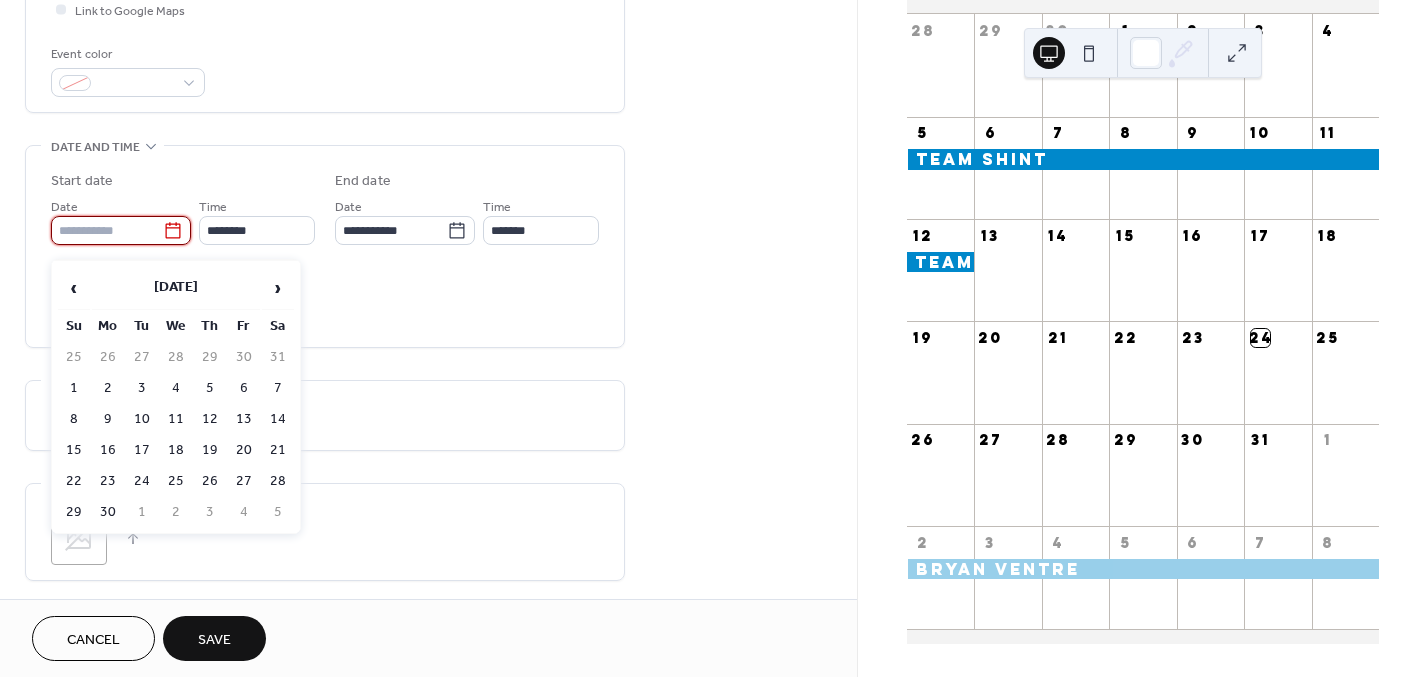click at bounding box center (107, 230) 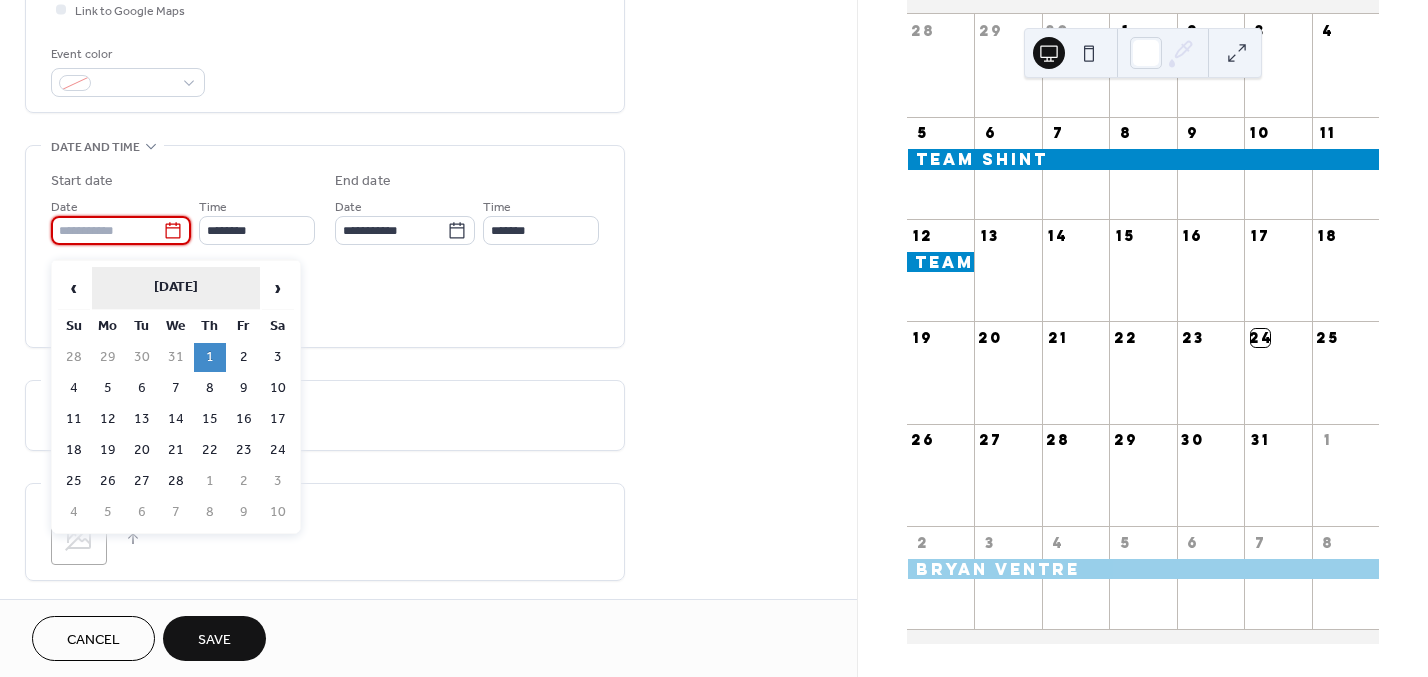 click on "[DATE]" at bounding box center (176, 288) 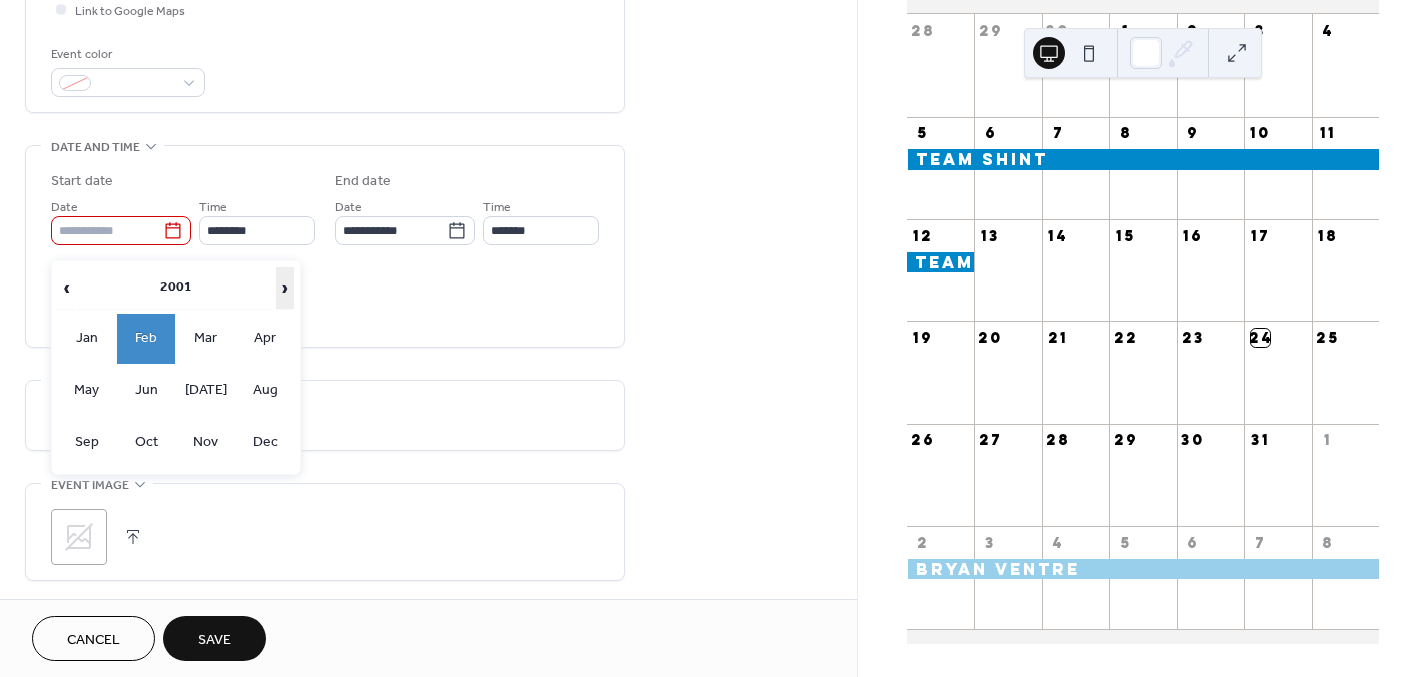 click on "›" at bounding box center (285, 288) 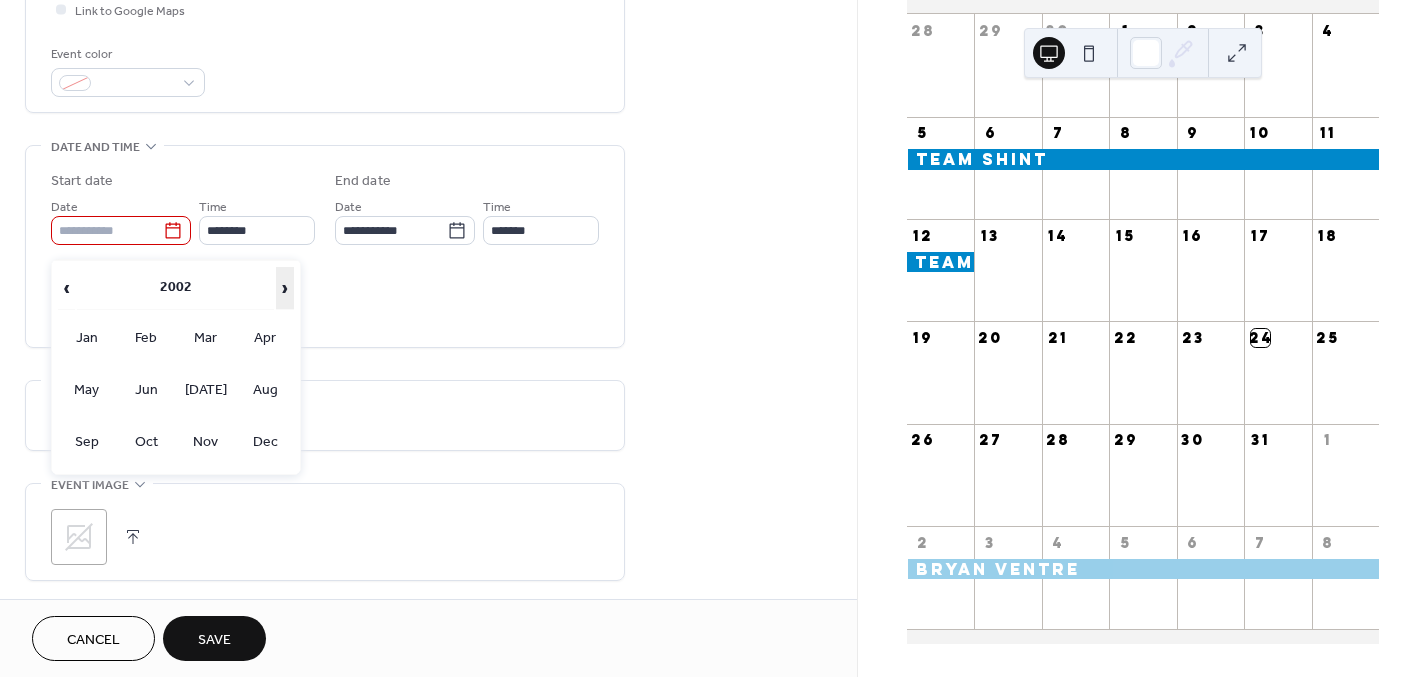 click on "›" at bounding box center [285, 288] 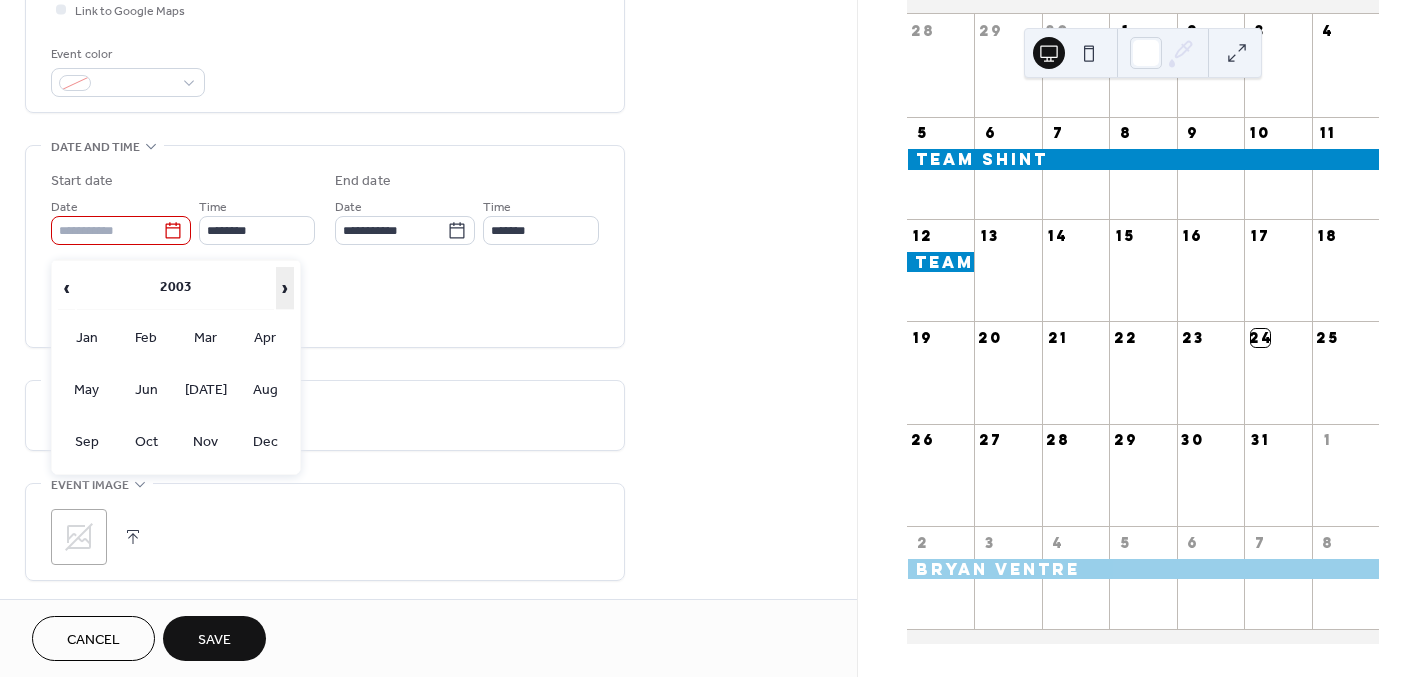 click on "›" at bounding box center [285, 288] 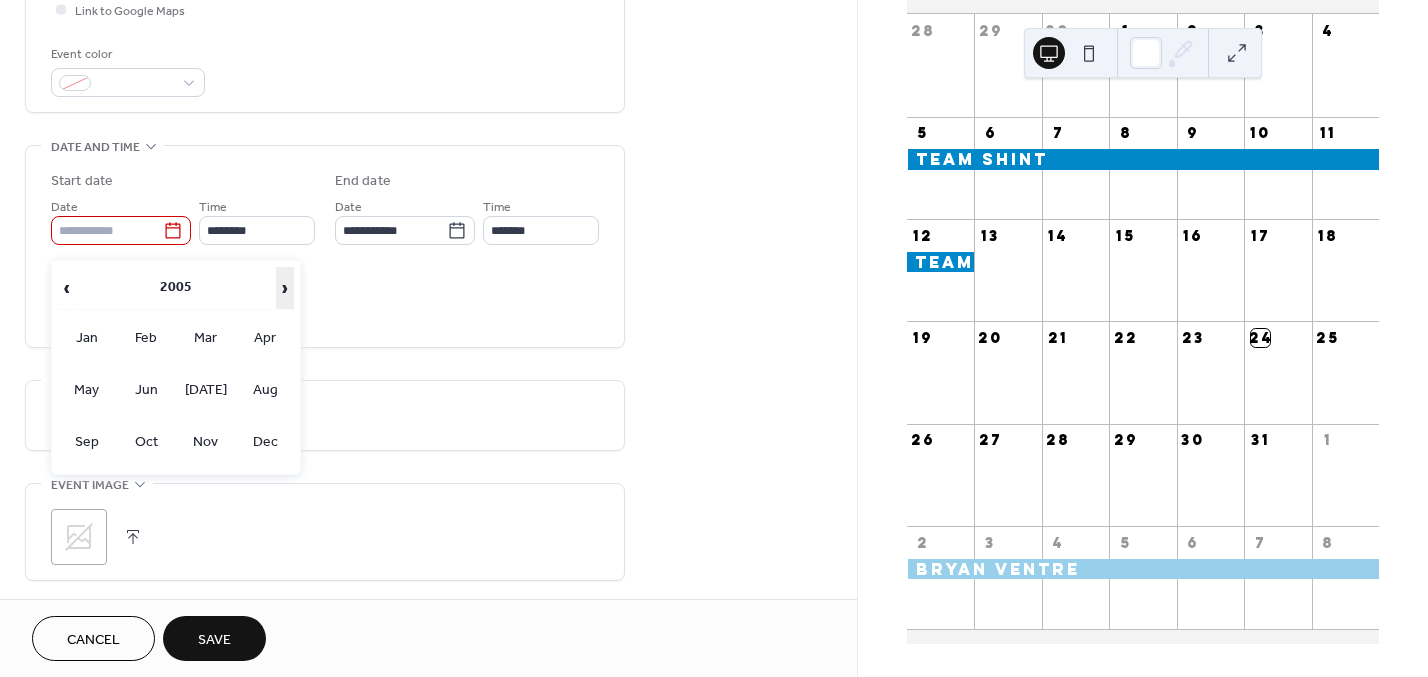 click on "›" at bounding box center [285, 288] 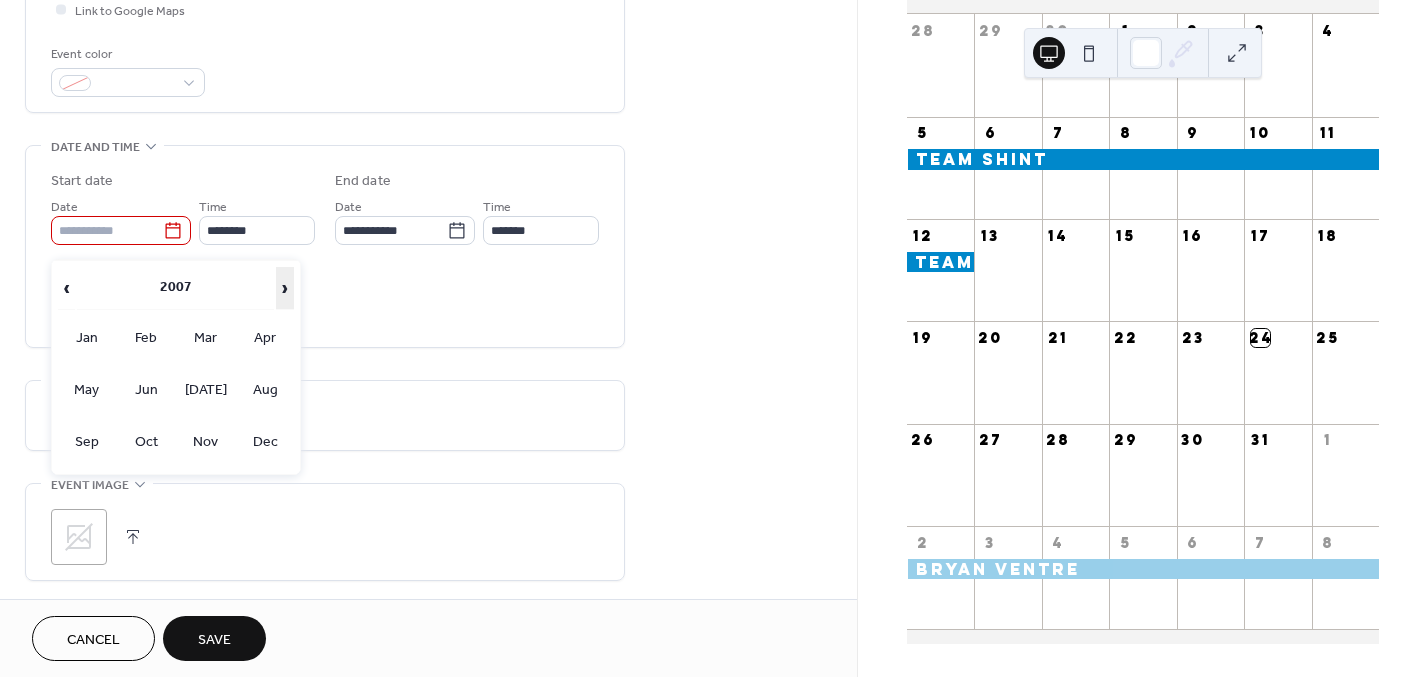 click on "›" at bounding box center (285, 288) 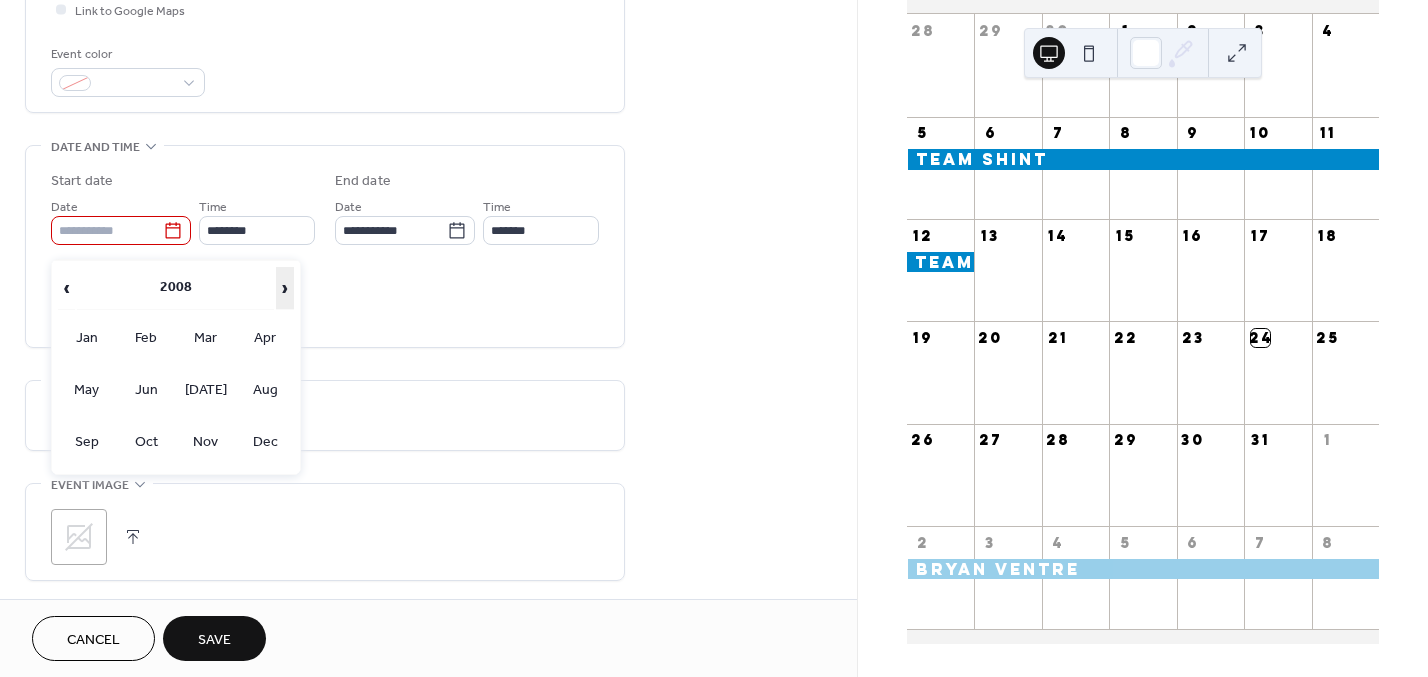 click on "›" at bounding box center (285, 288) 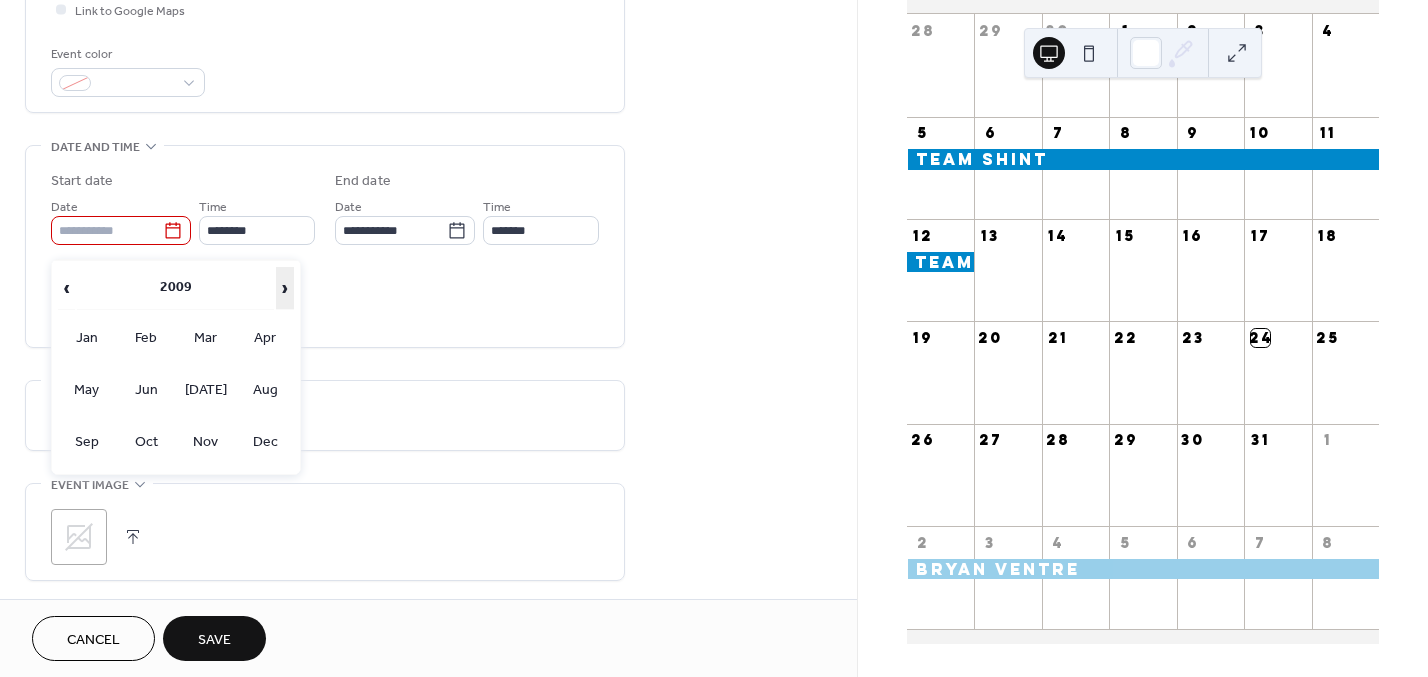 click on "›" at bounding box center (285, 288) 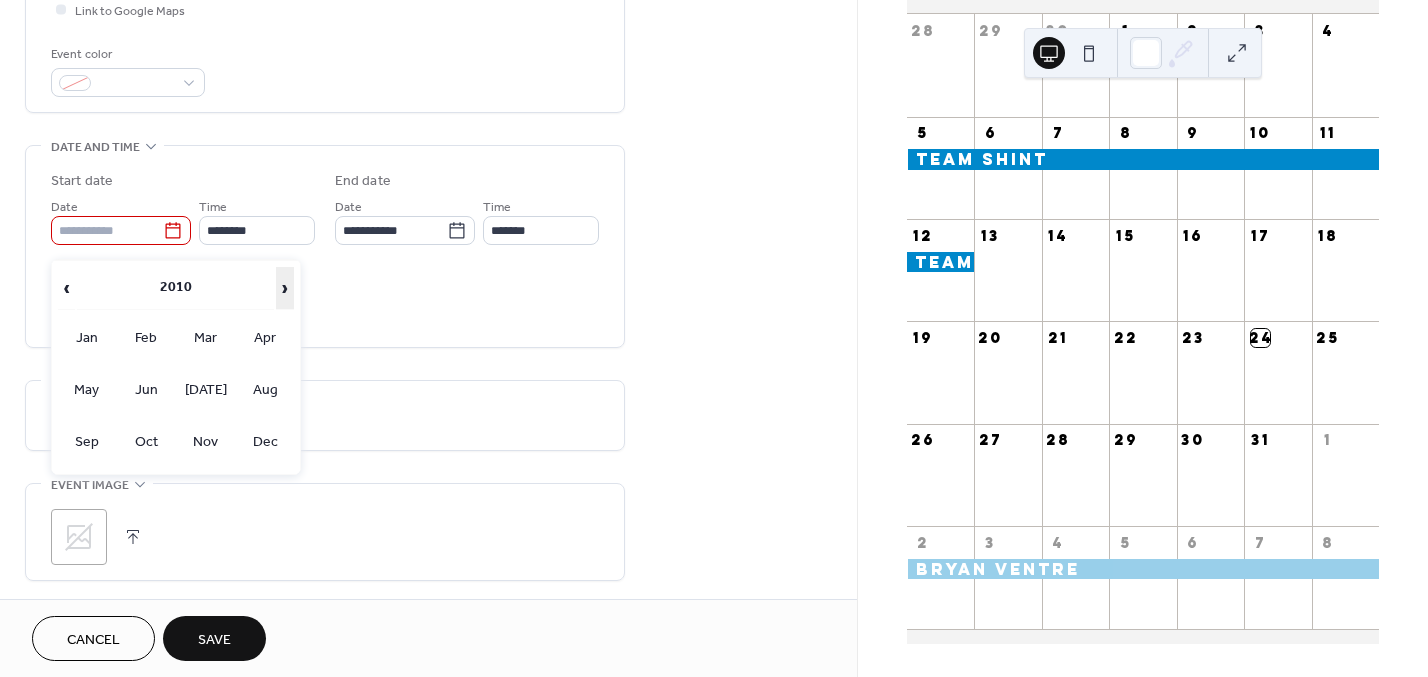 click on "›" at bounding box center (285, 288) 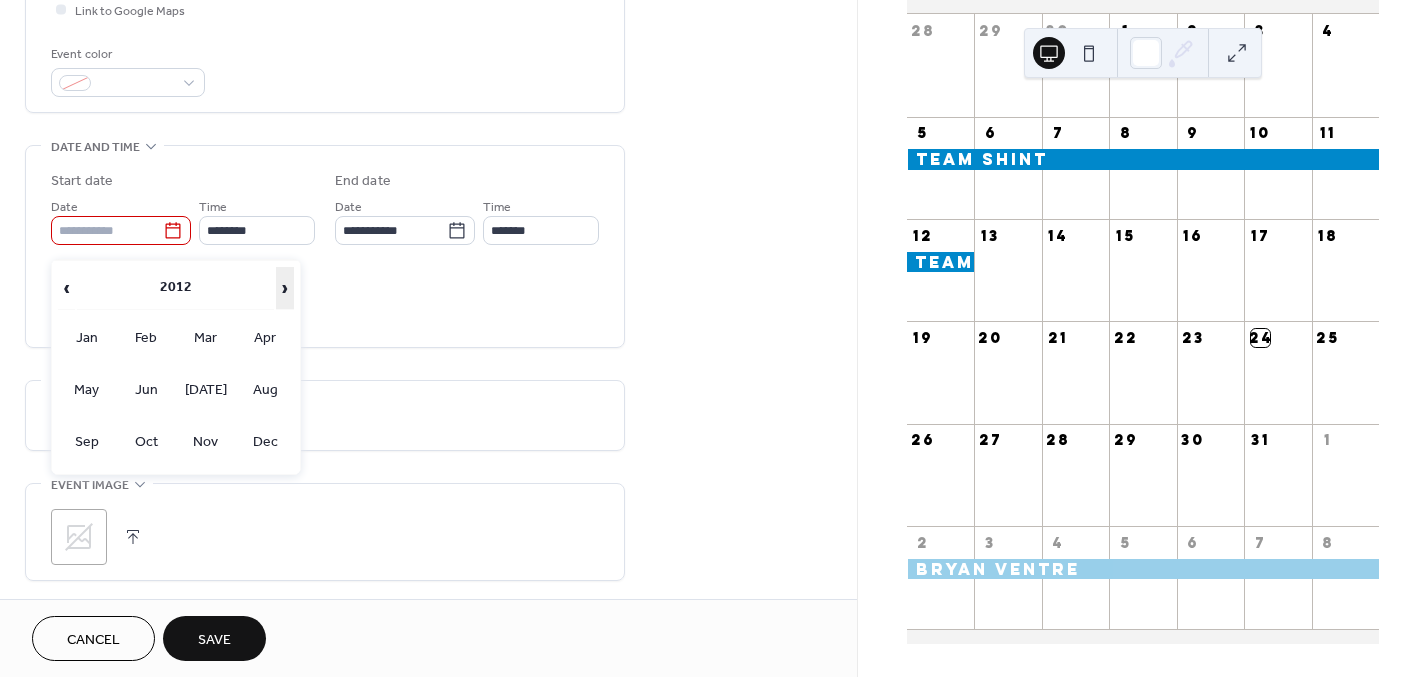 click on "›" at bounding box center [285, 288] 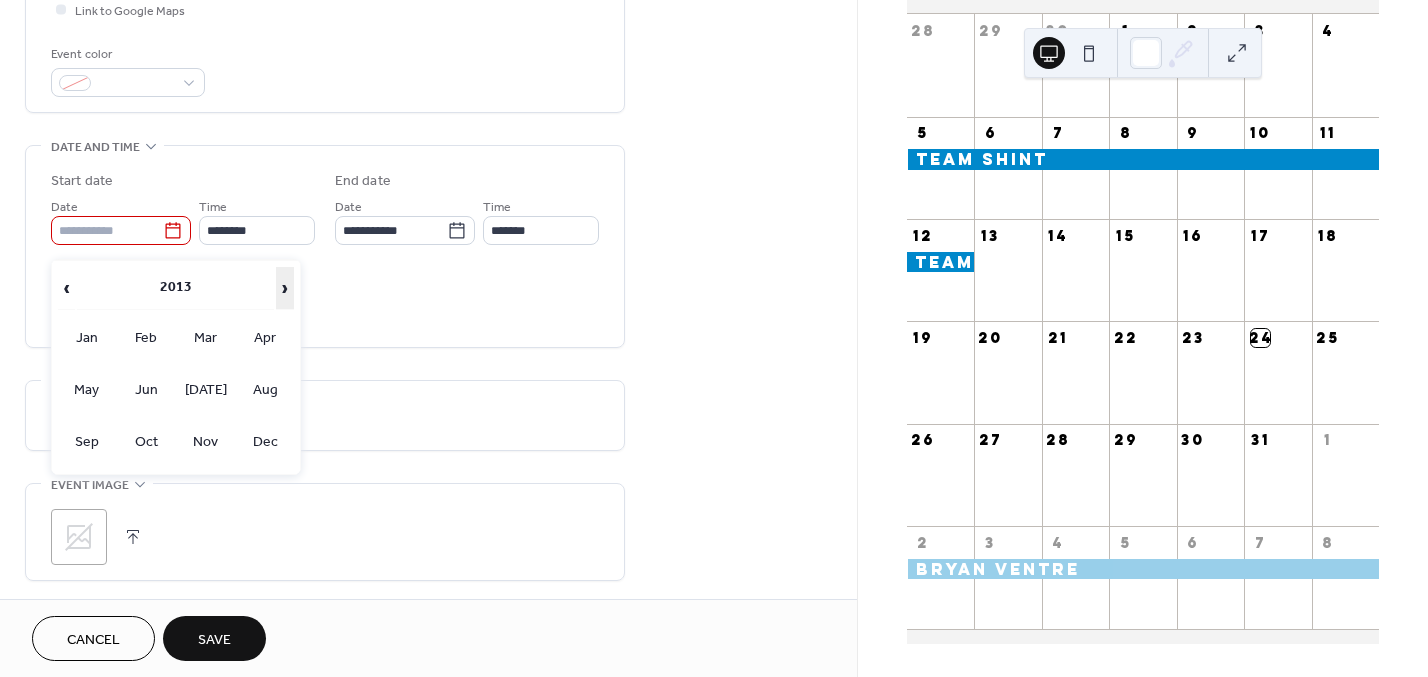 click on "›" at bounding box center (285, 288) 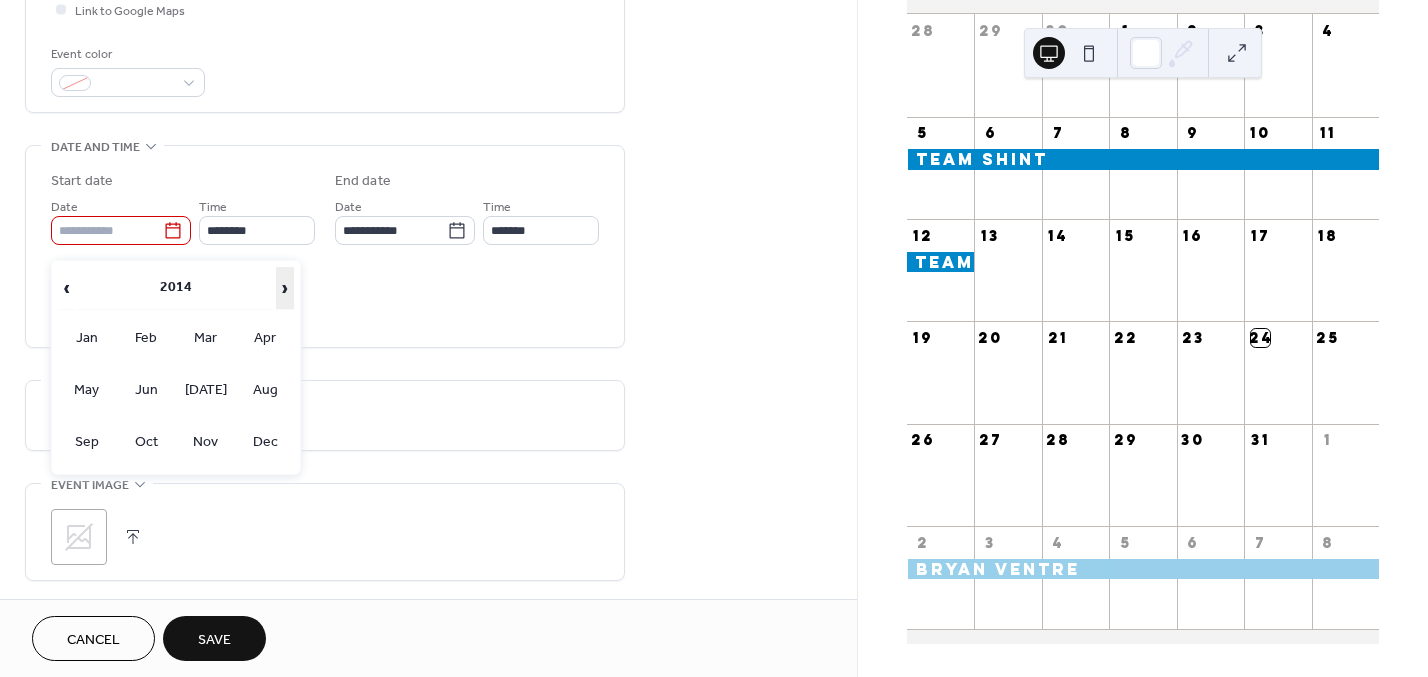 click on "›" at bounding box center [285, 288] 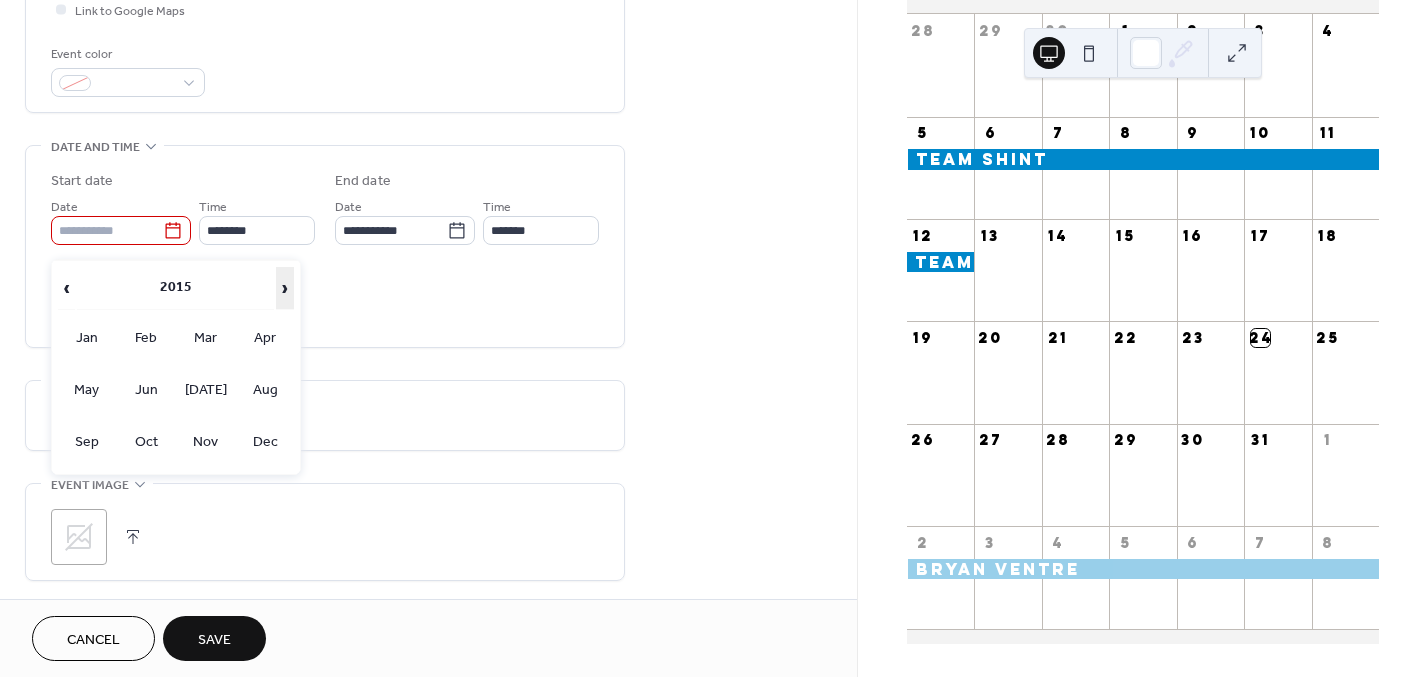 click on "›" at bounding box center [285, 288] 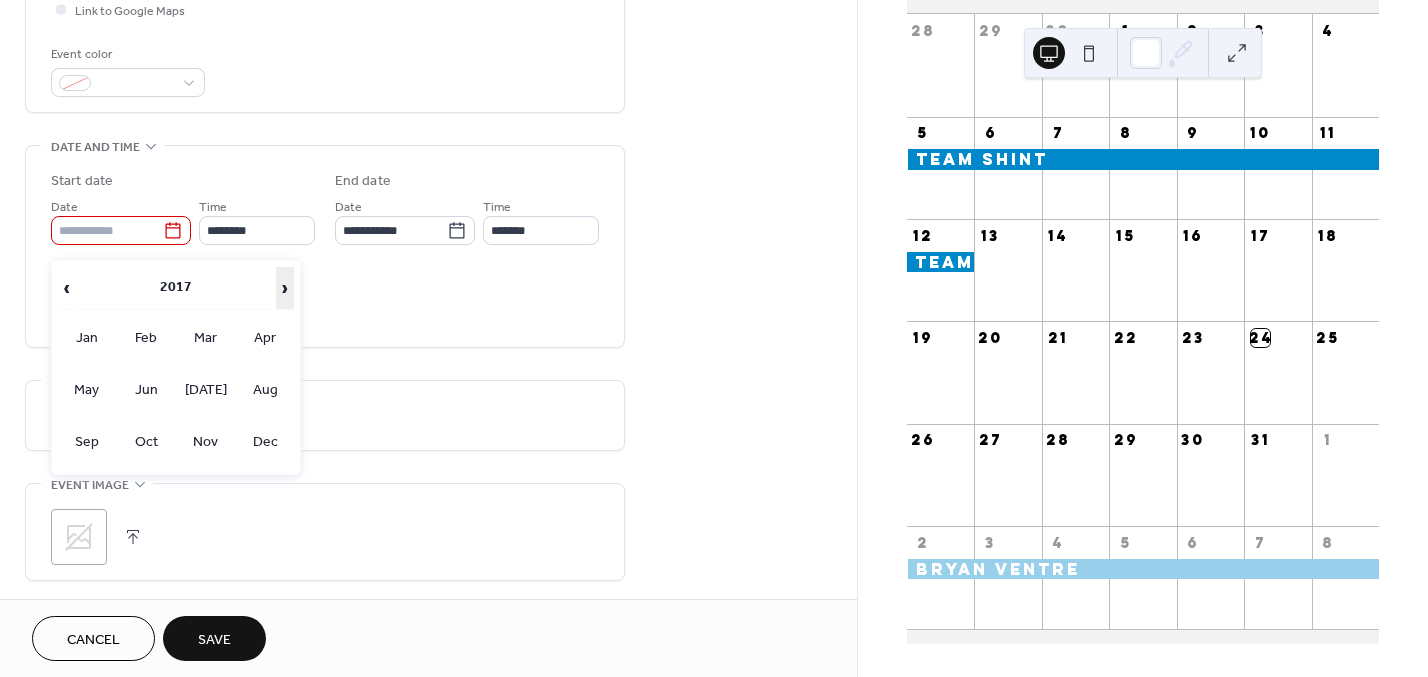 click on "›" at bounding box center [285, 288] 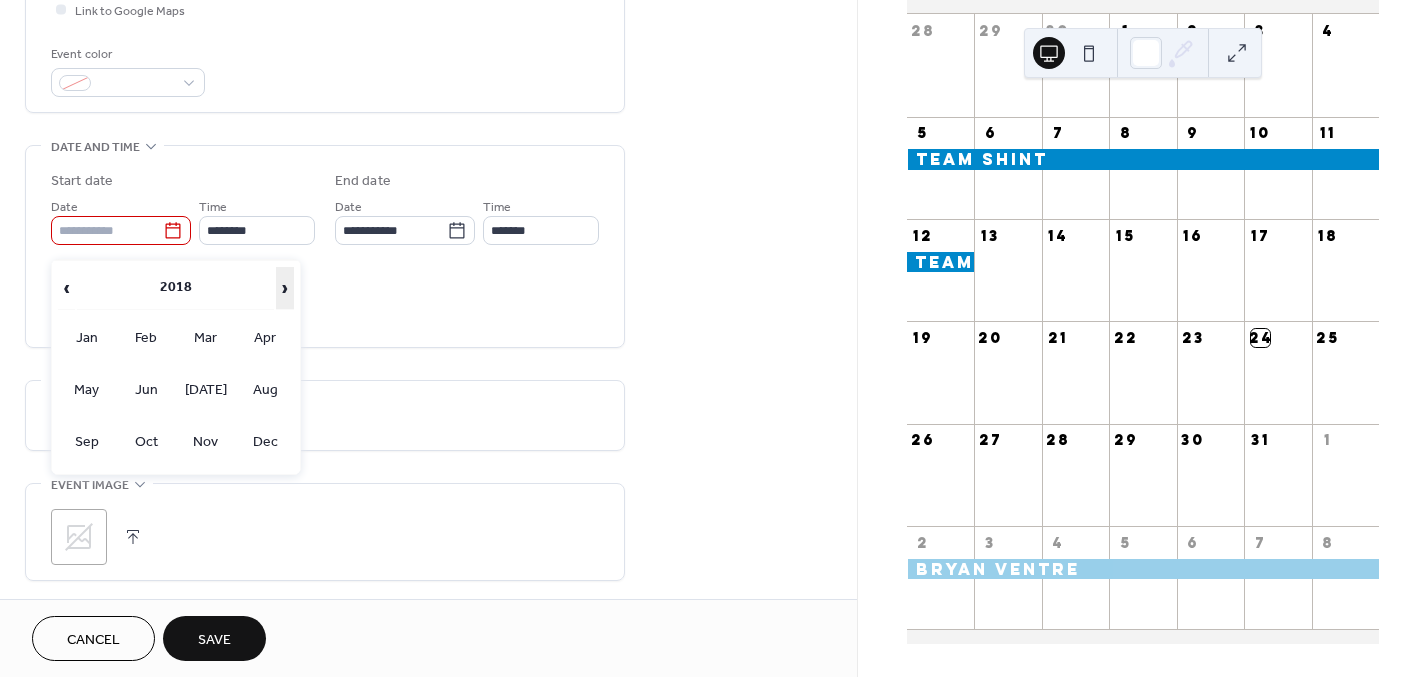 click on "›" at bounding box center (285, 288) 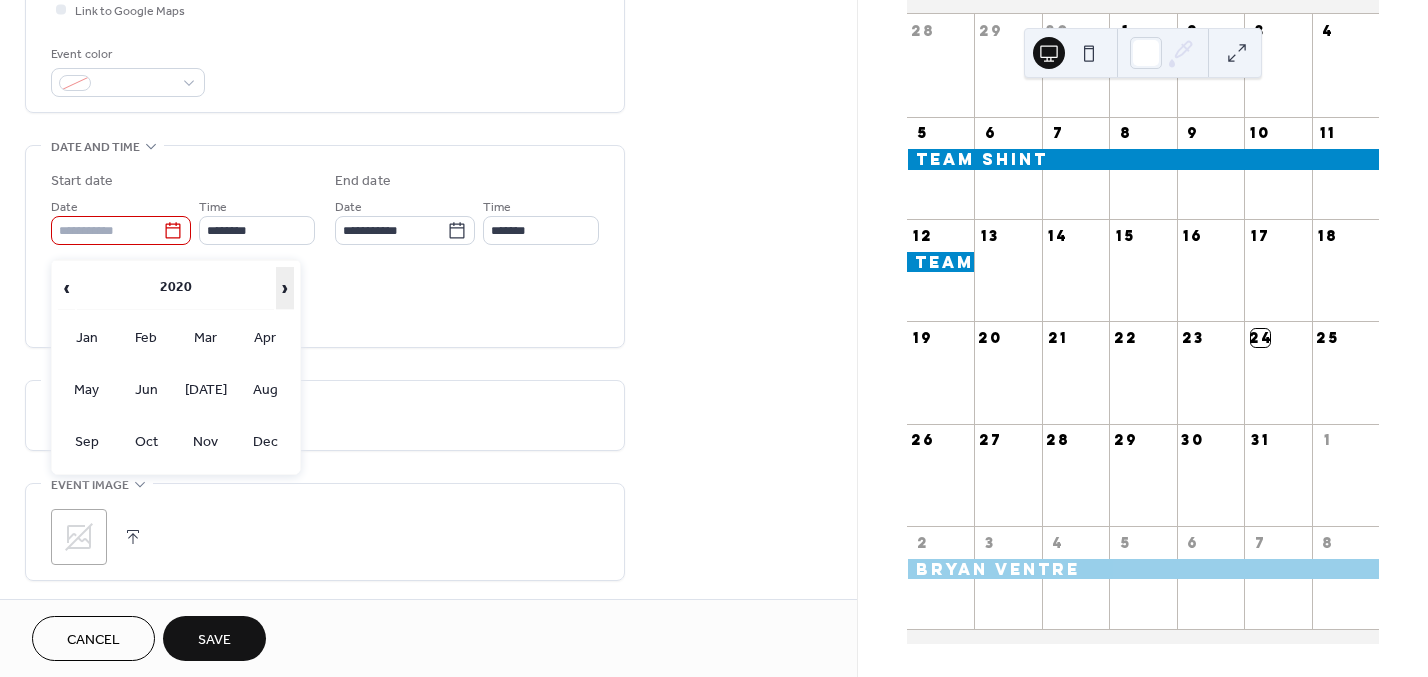 click on "›" at bounding box center [285, 288] 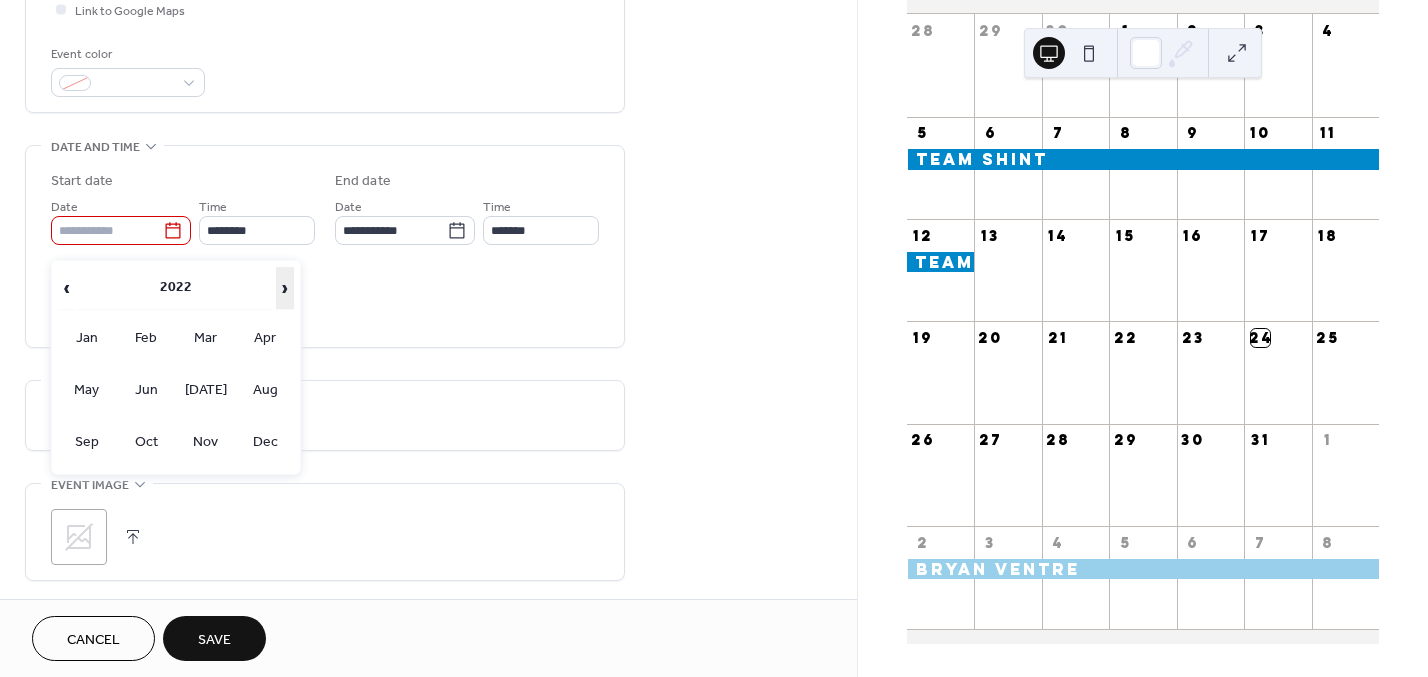 click on "›" at bounding box center [285, 288] 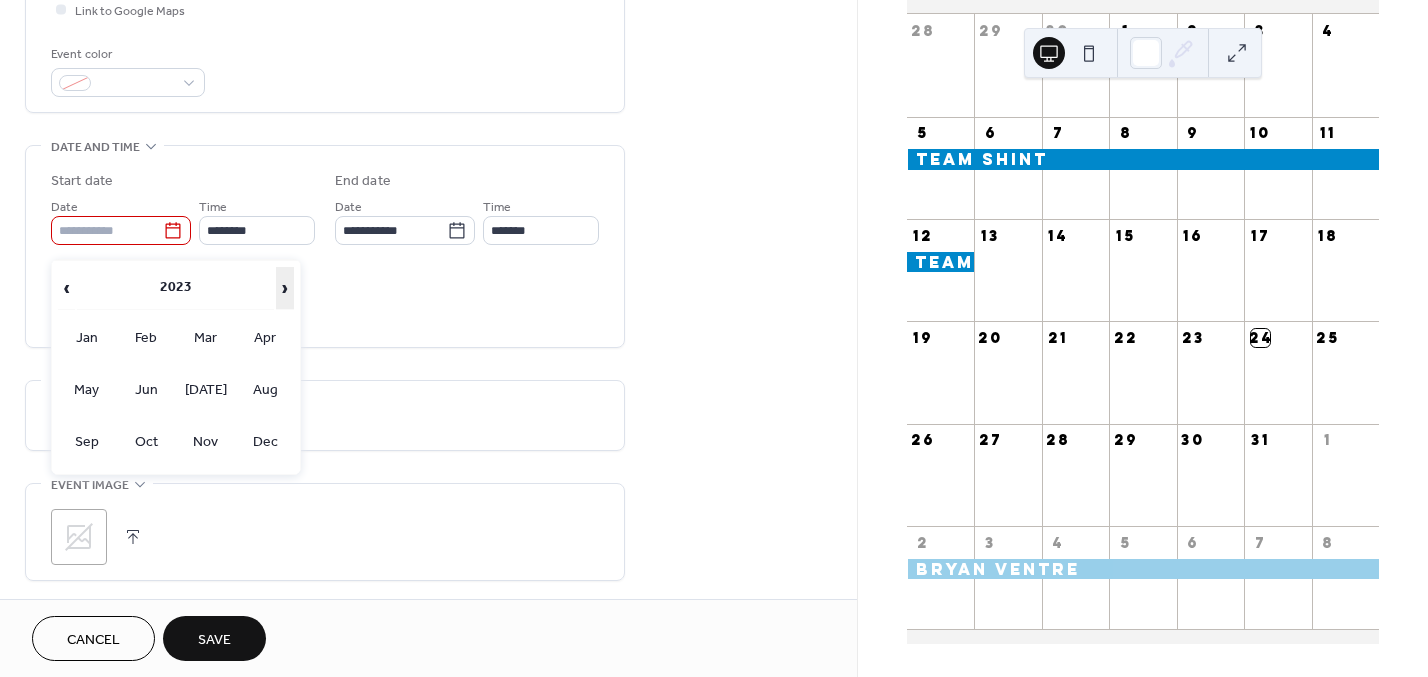 click on "›" at bounding box center [285, 288] 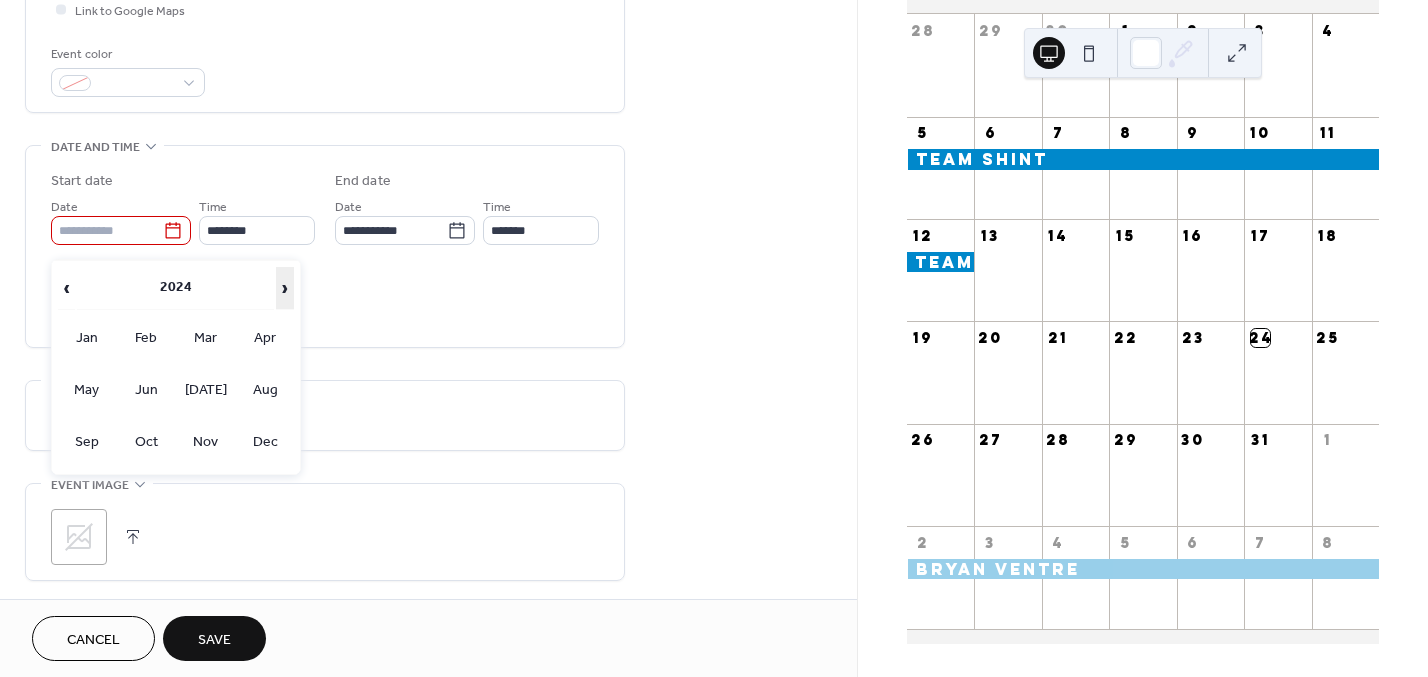 click on "›" at bounding box center (285, 288) 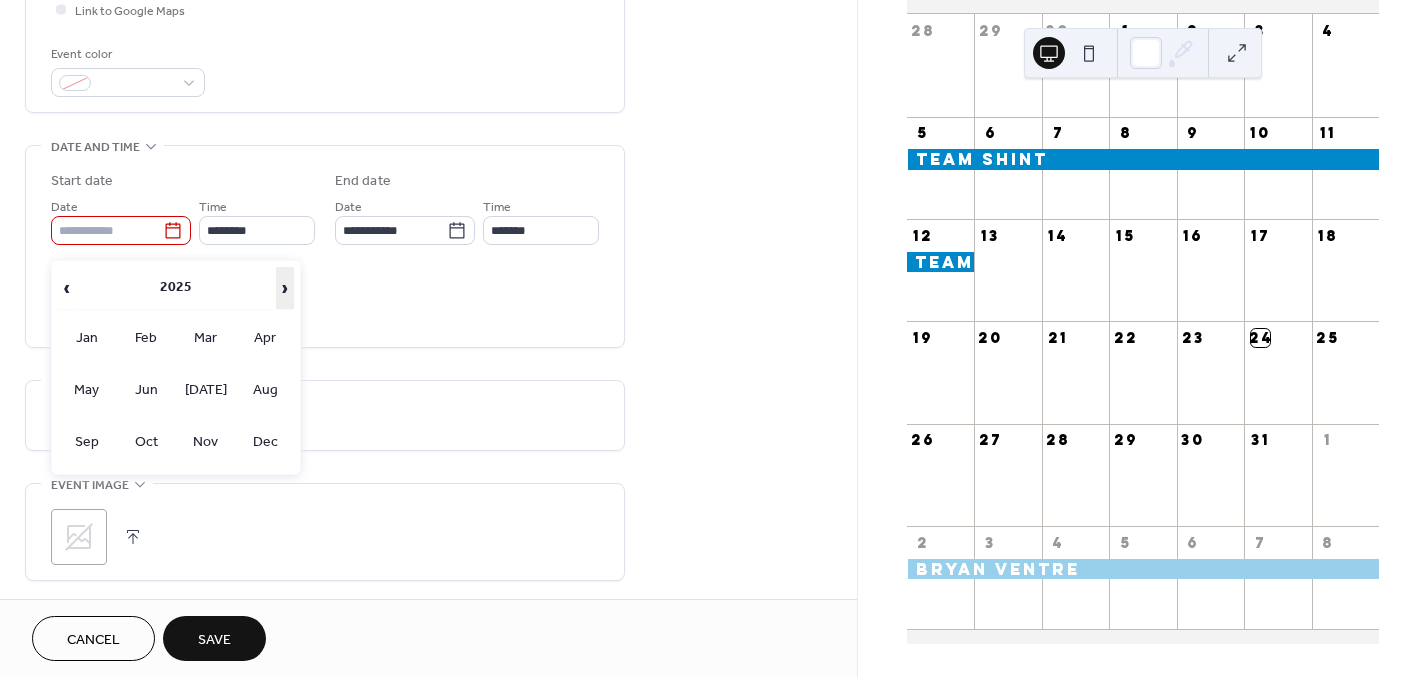 click on "›" at bounding box center [285, 288] 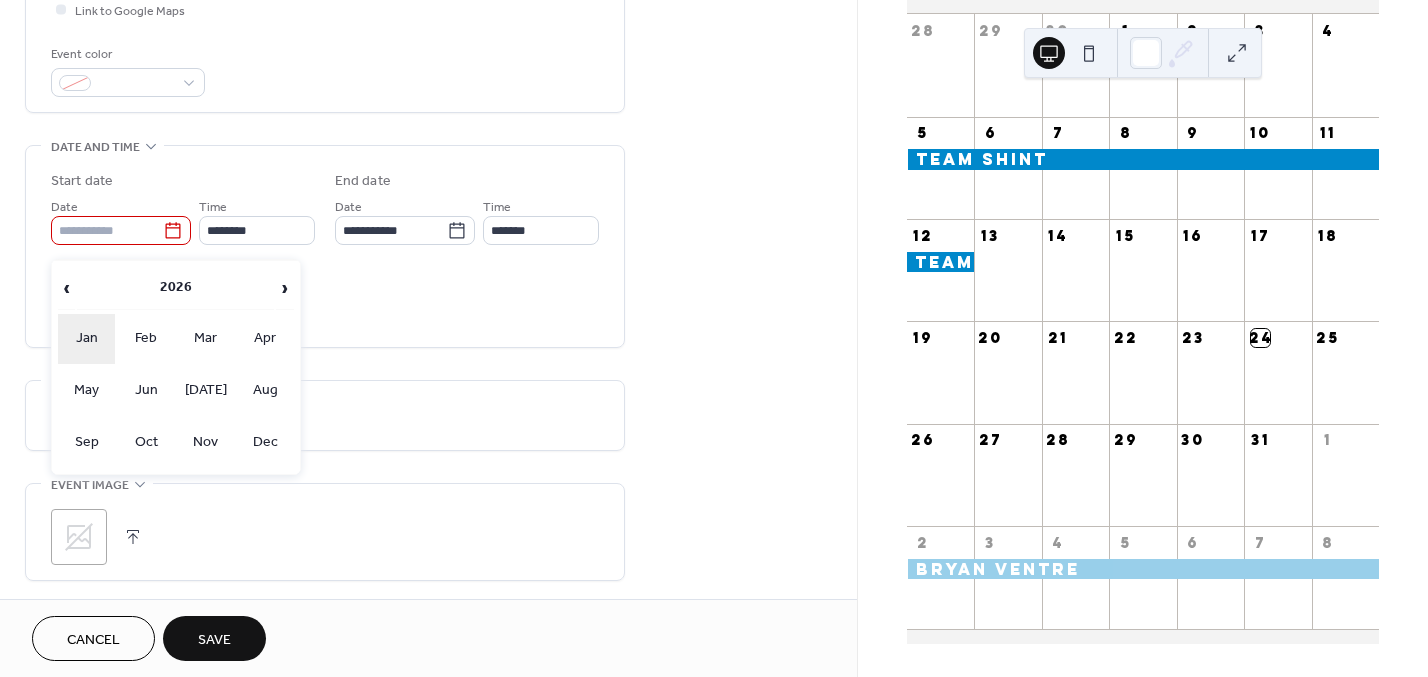 click on "Jan" at bounding box center (87, 339) 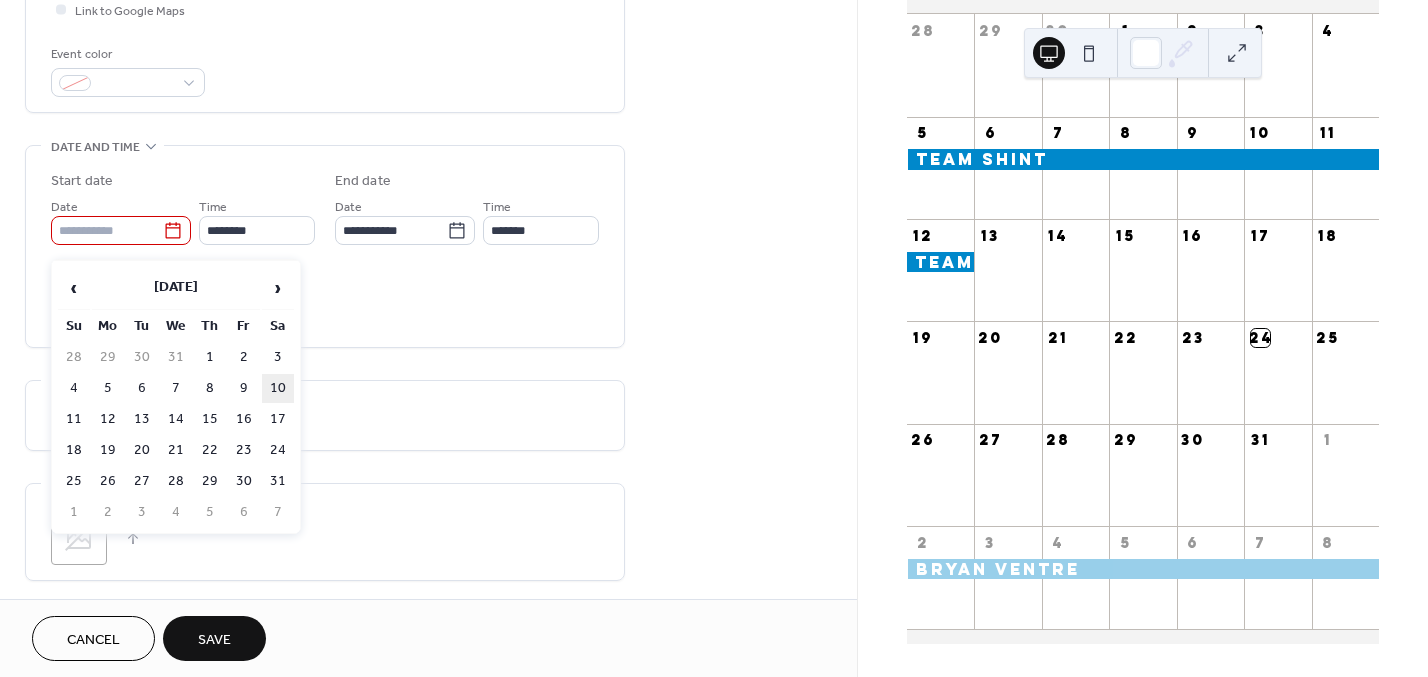 click on "10" at bounding box center [278, 388] 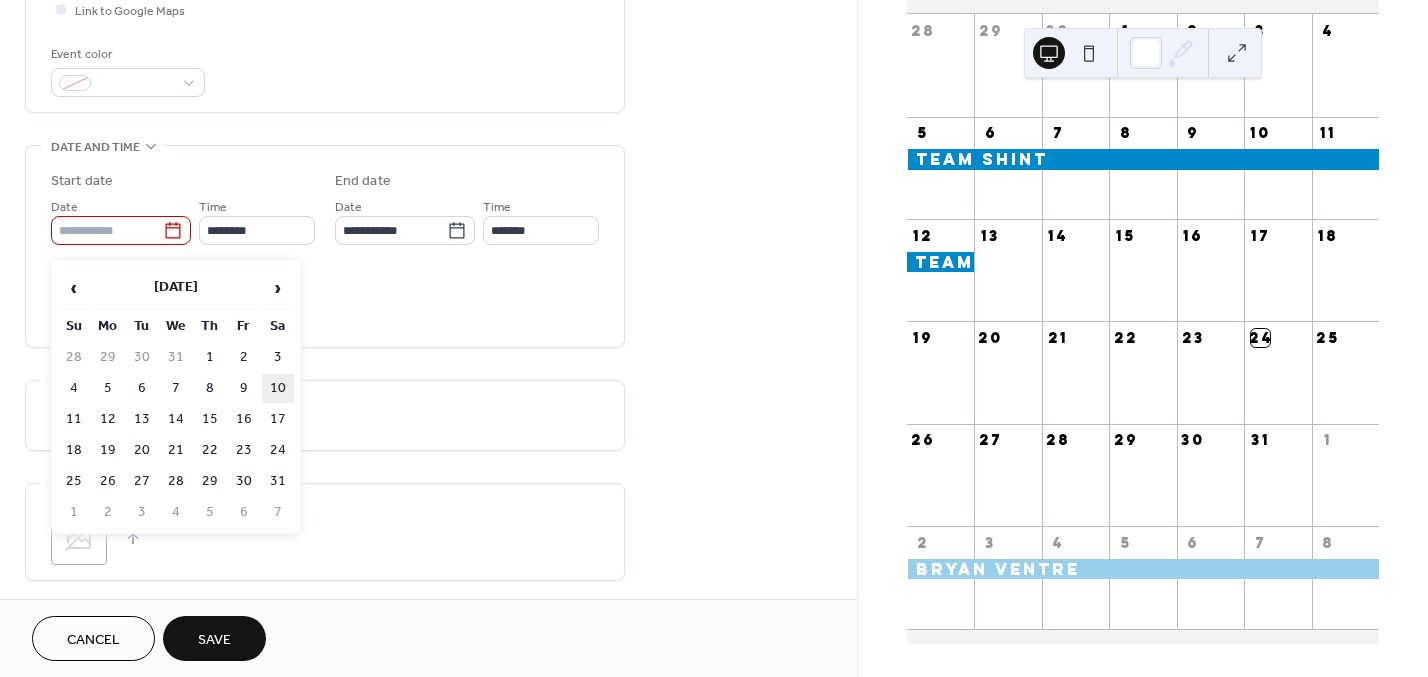 type on "**********" 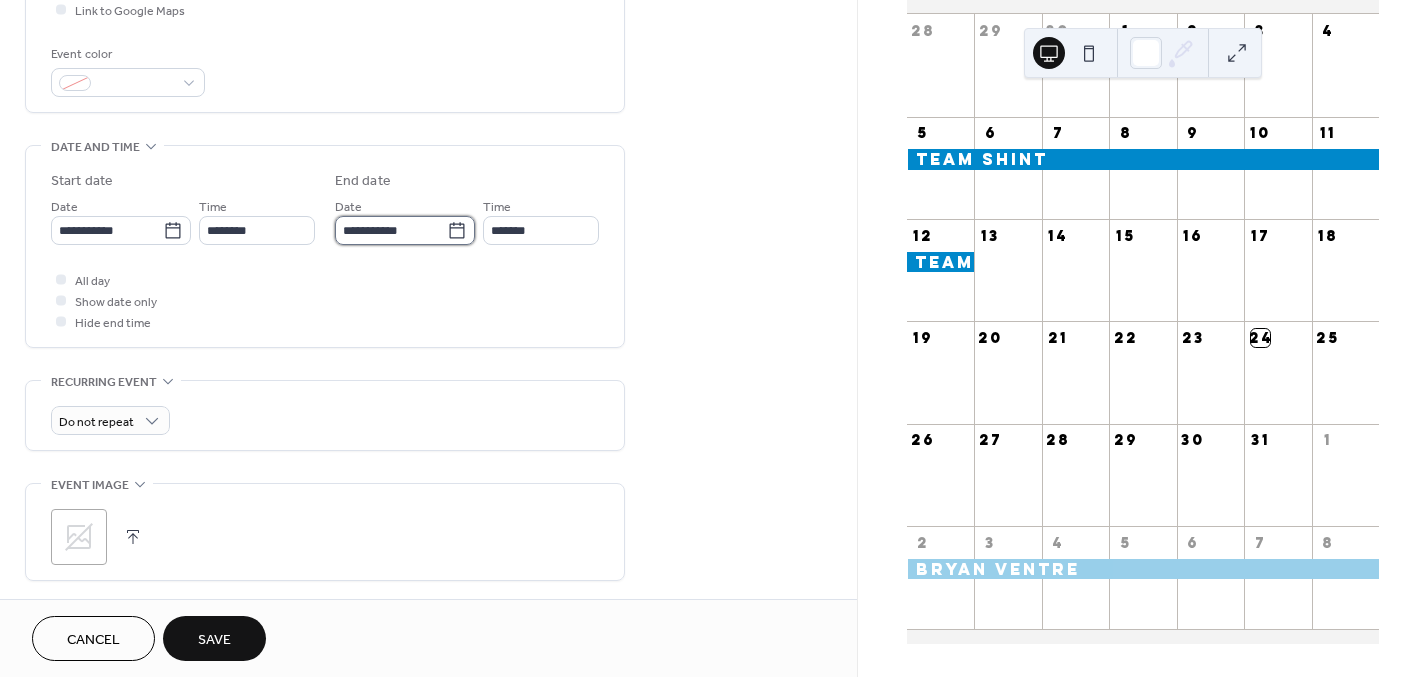 click on "**********" at bounding box center [391, 230] 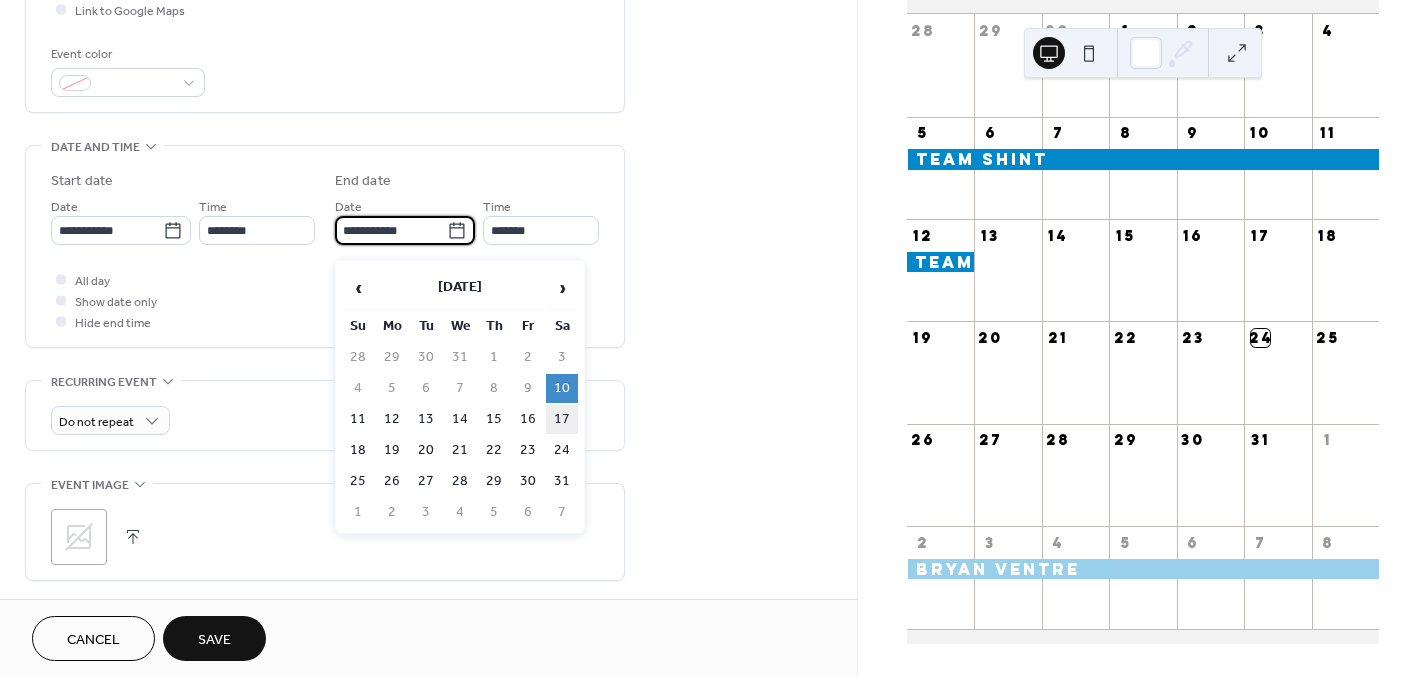 click on "17" at bounding box center [562, 419] 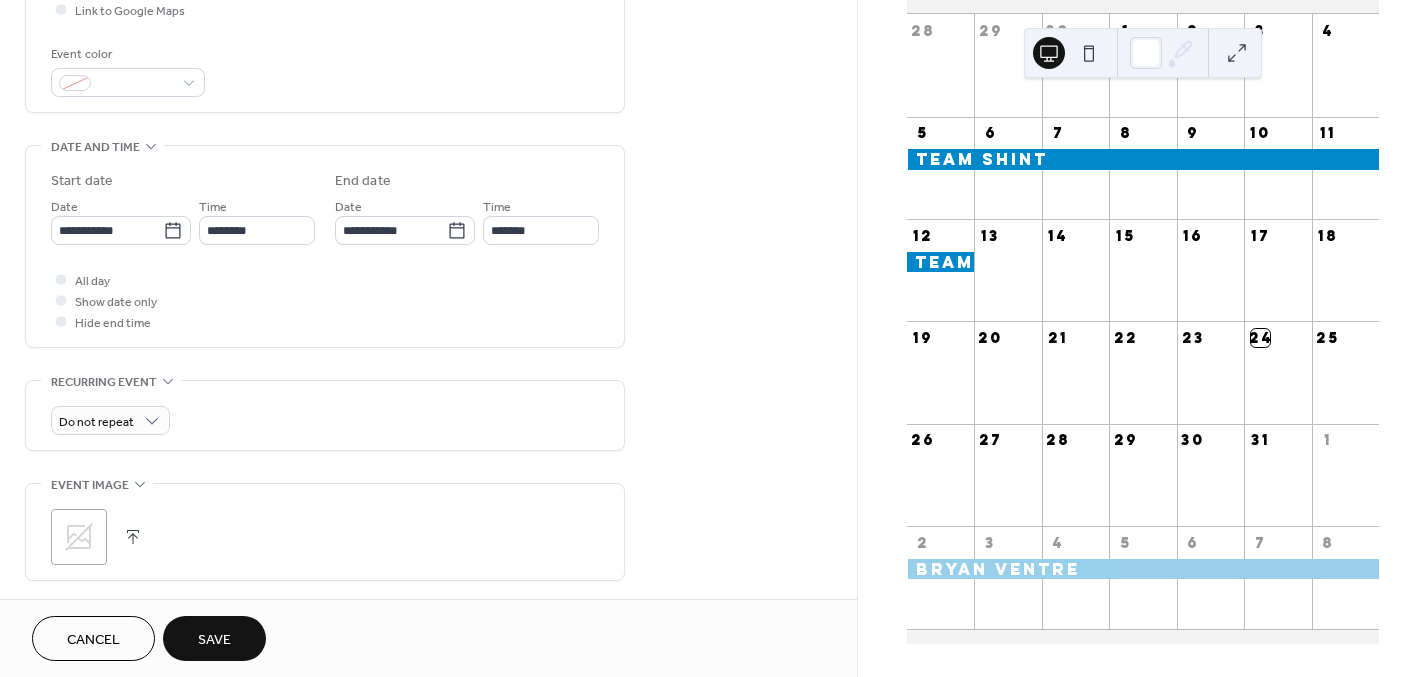 type on "**********" 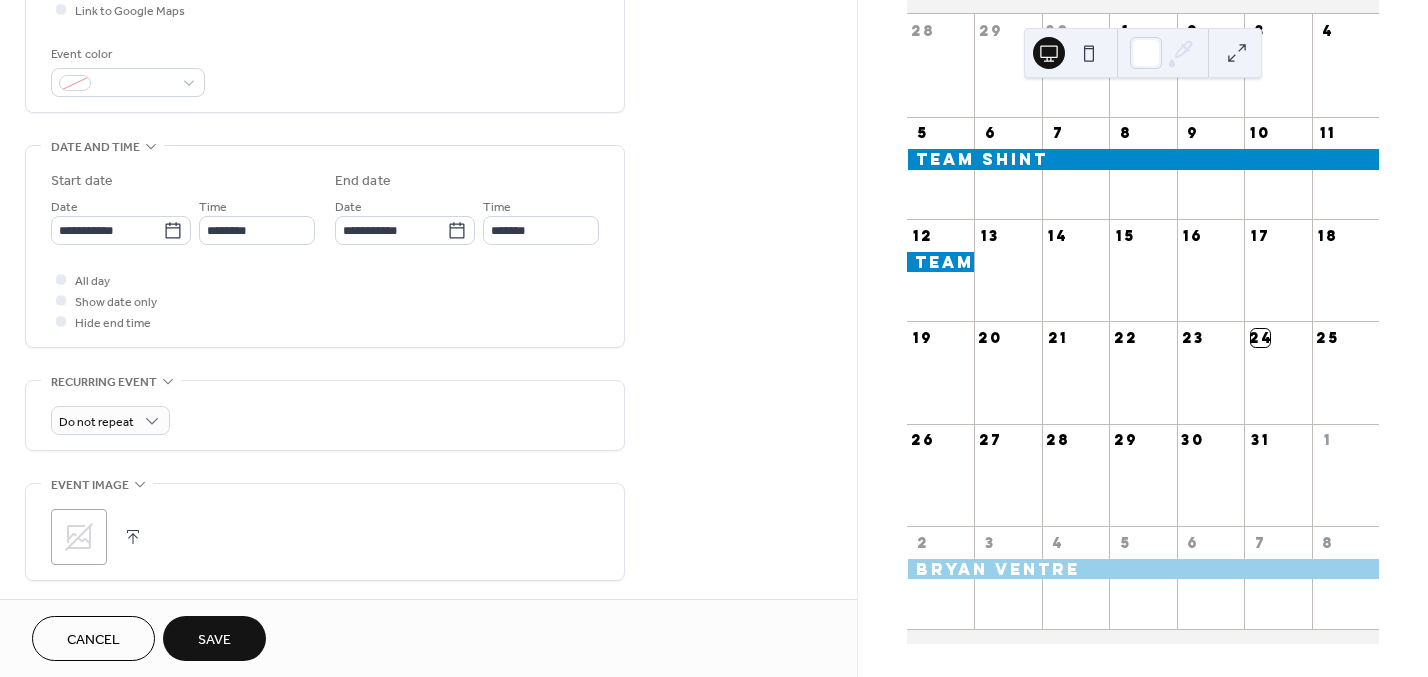 click on "Save" at bounding box center (214, 638) 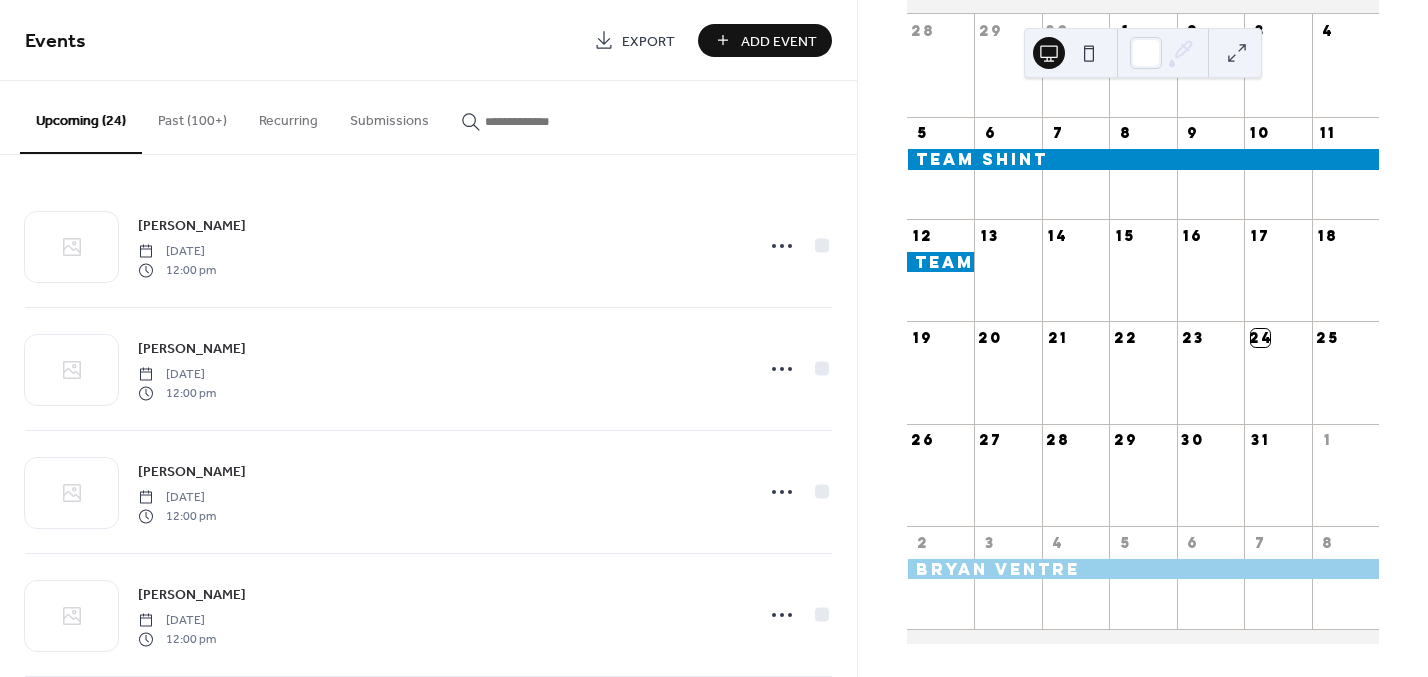 click on "Add Event" at bounding box center [779, 41] 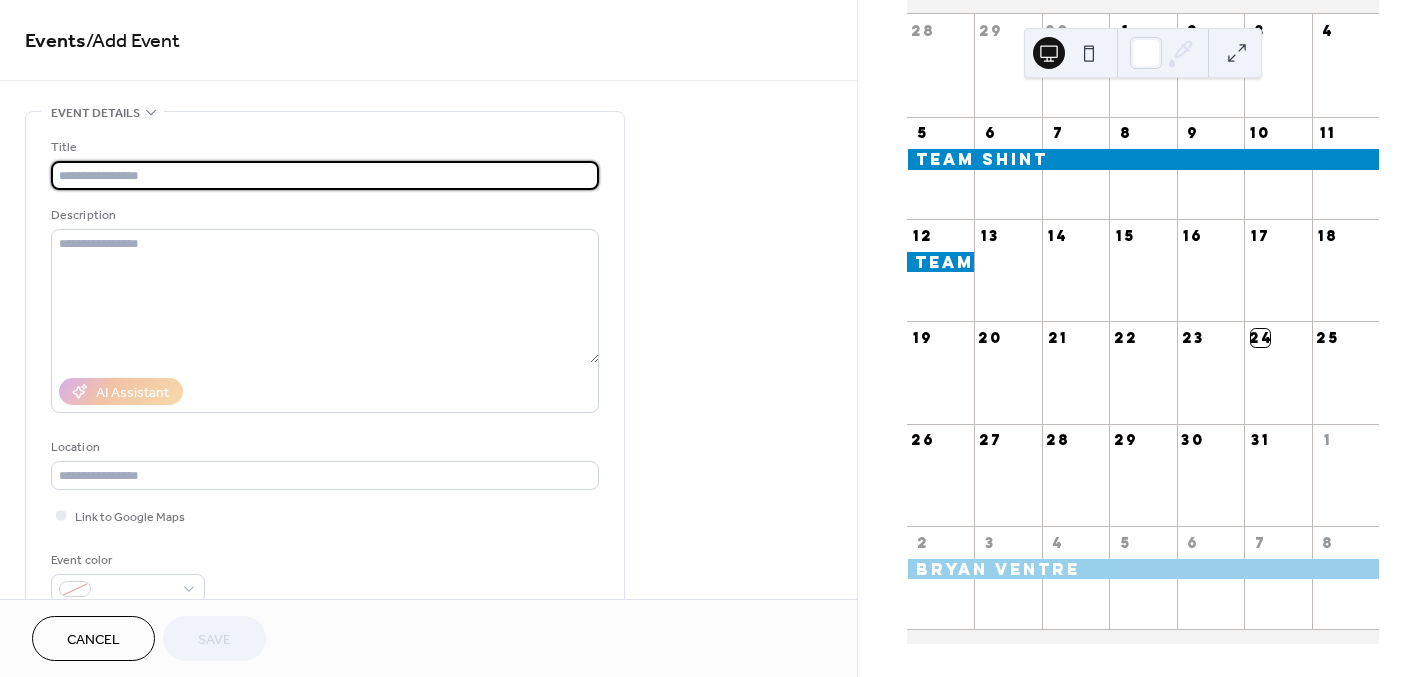 click at bounding box center [325, 175] 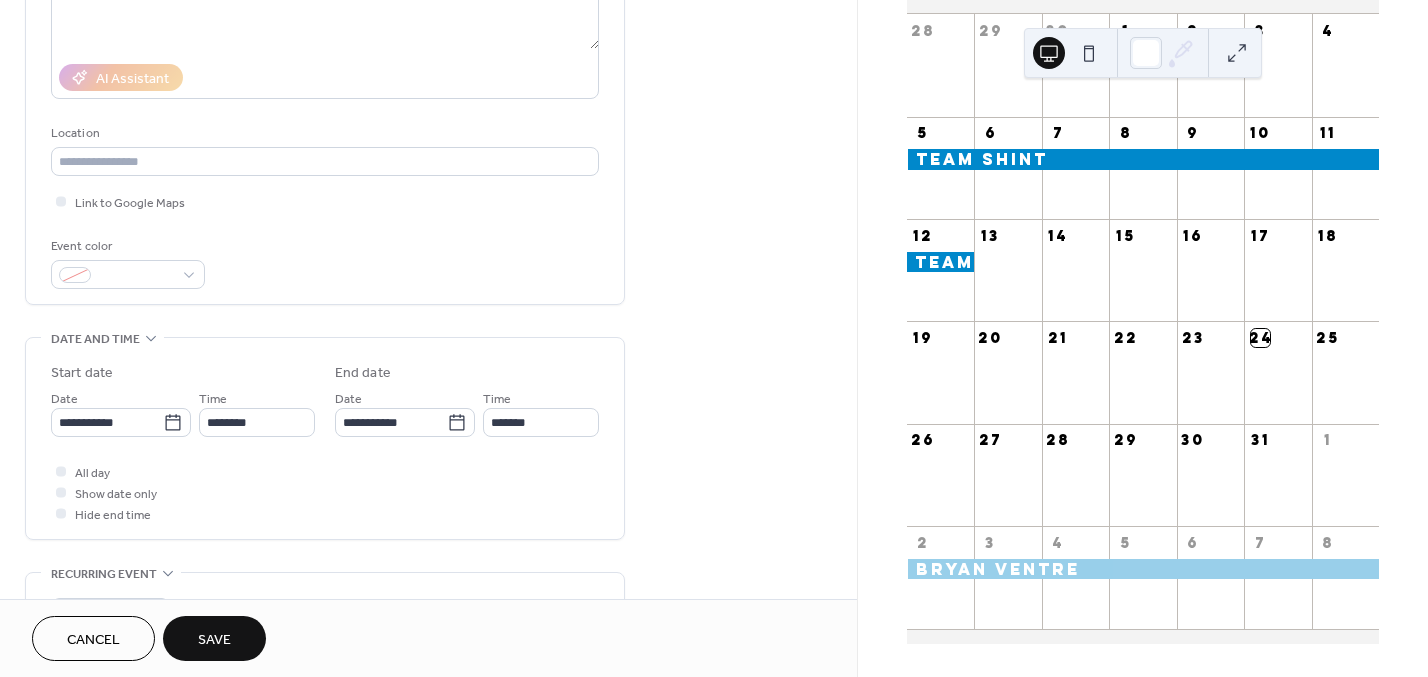 scroll, scrollTop: 351, scrollLeft: 0, axis: vertical 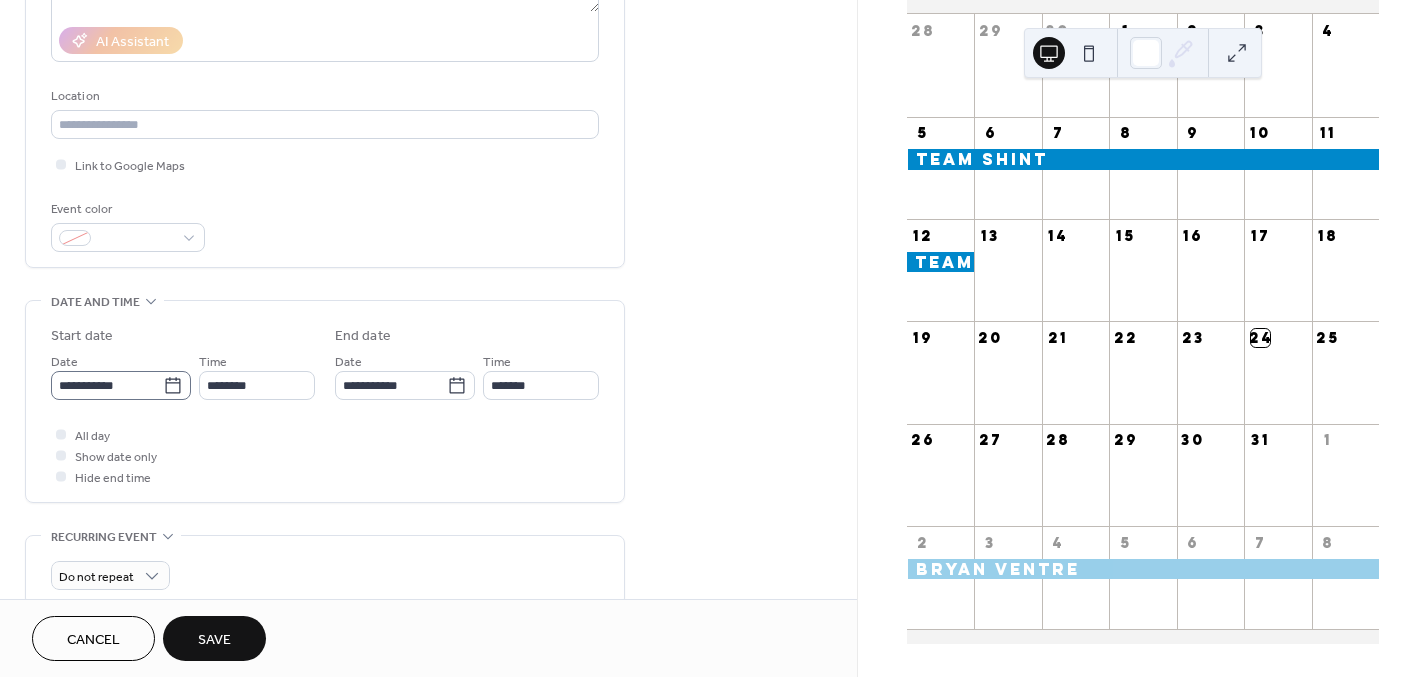 type on "**********" 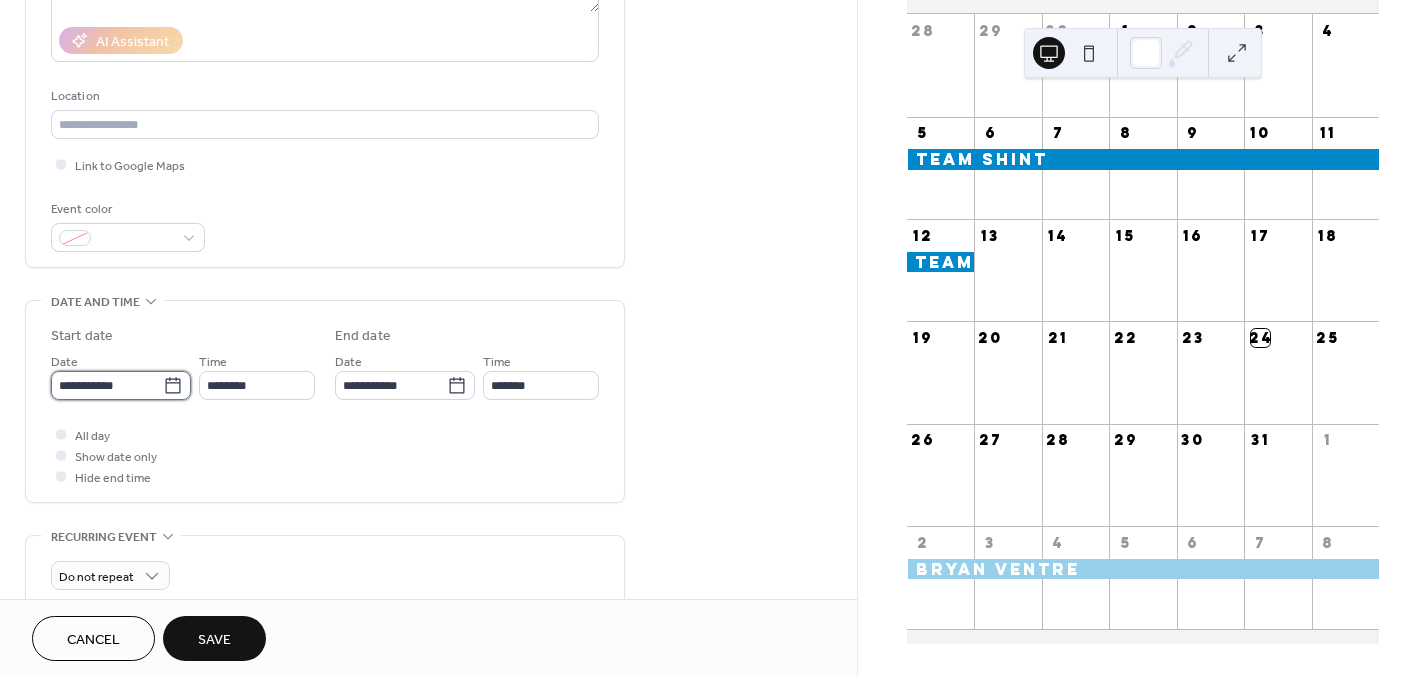 click on "**********" at bounding box center (107, 385) 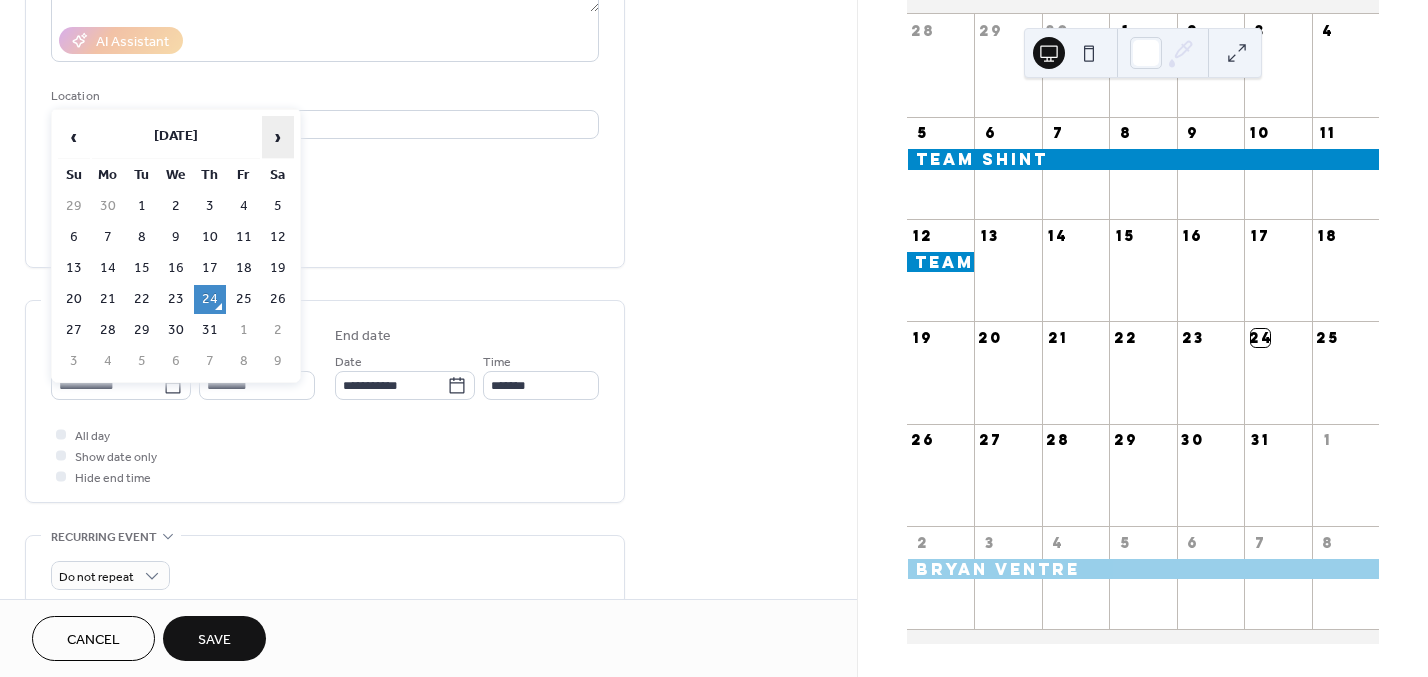click on "›" at bounding box center (278, 137) 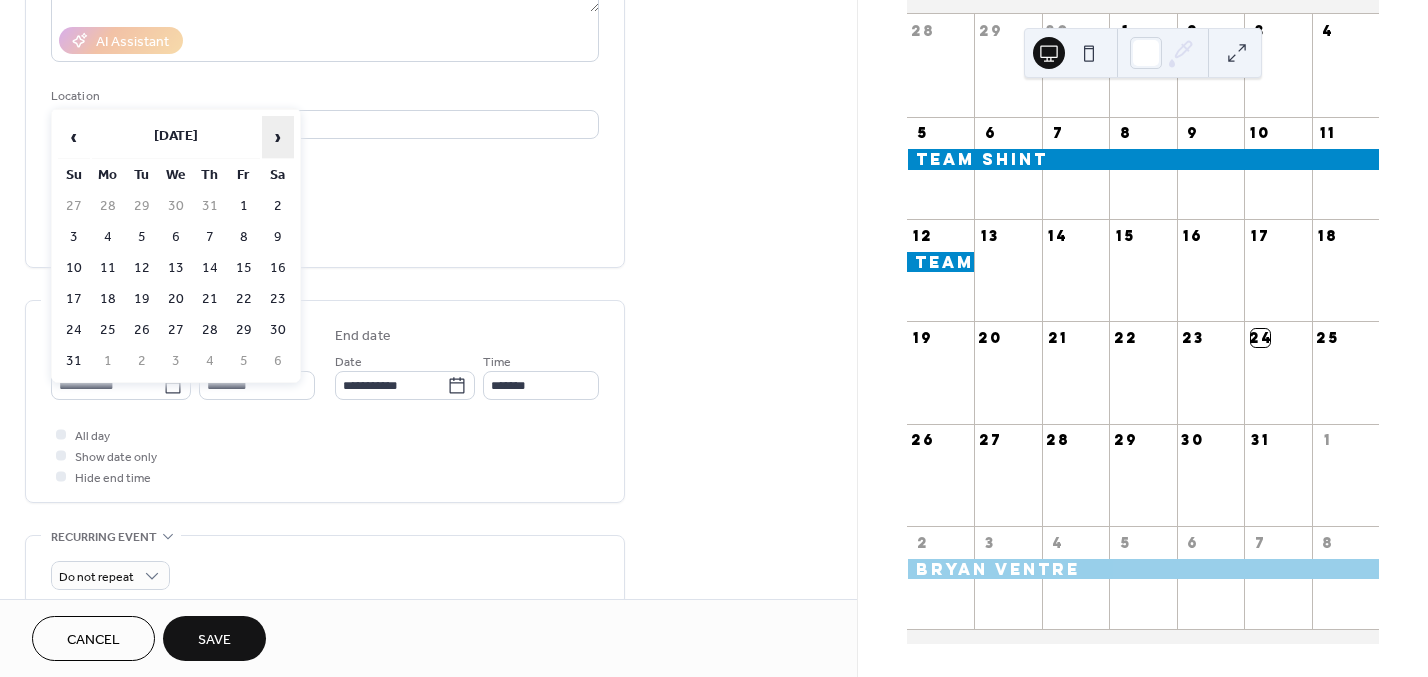 click on "›" at bounding box center (278, 137) 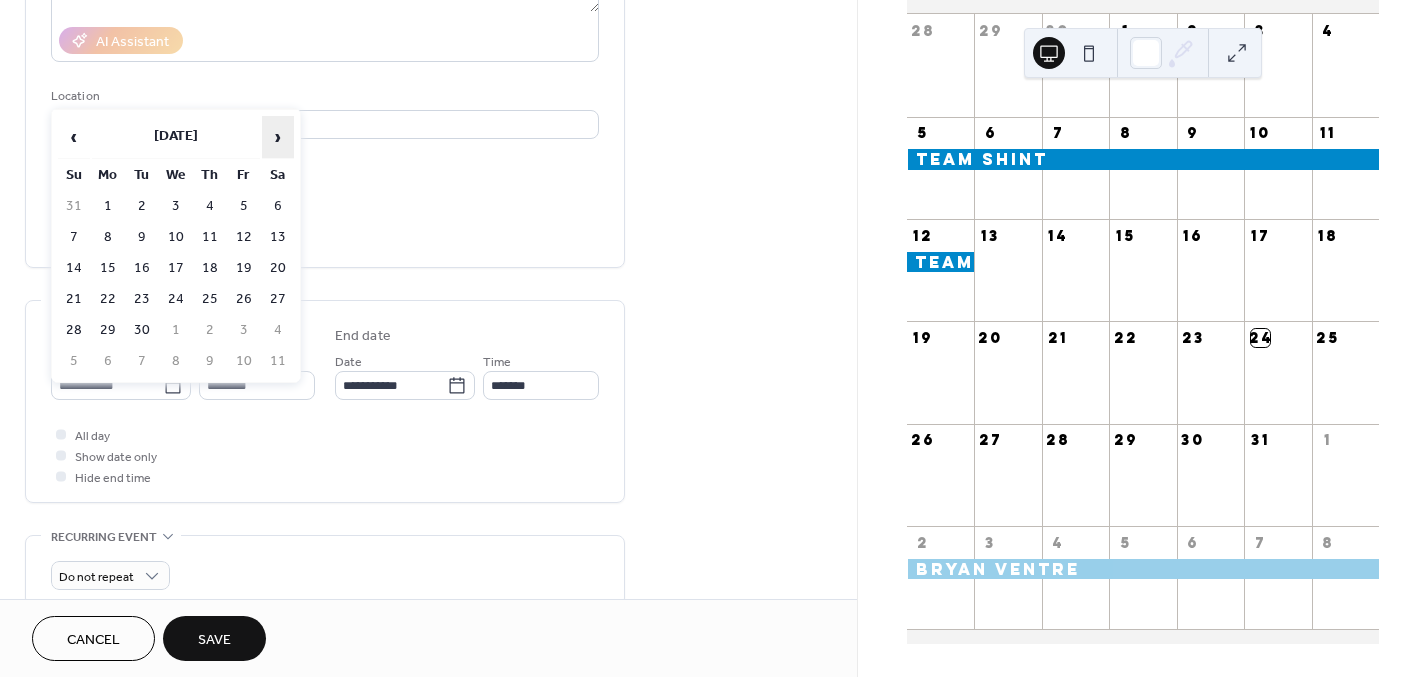 click on "›" at bounding box center (278, 137) 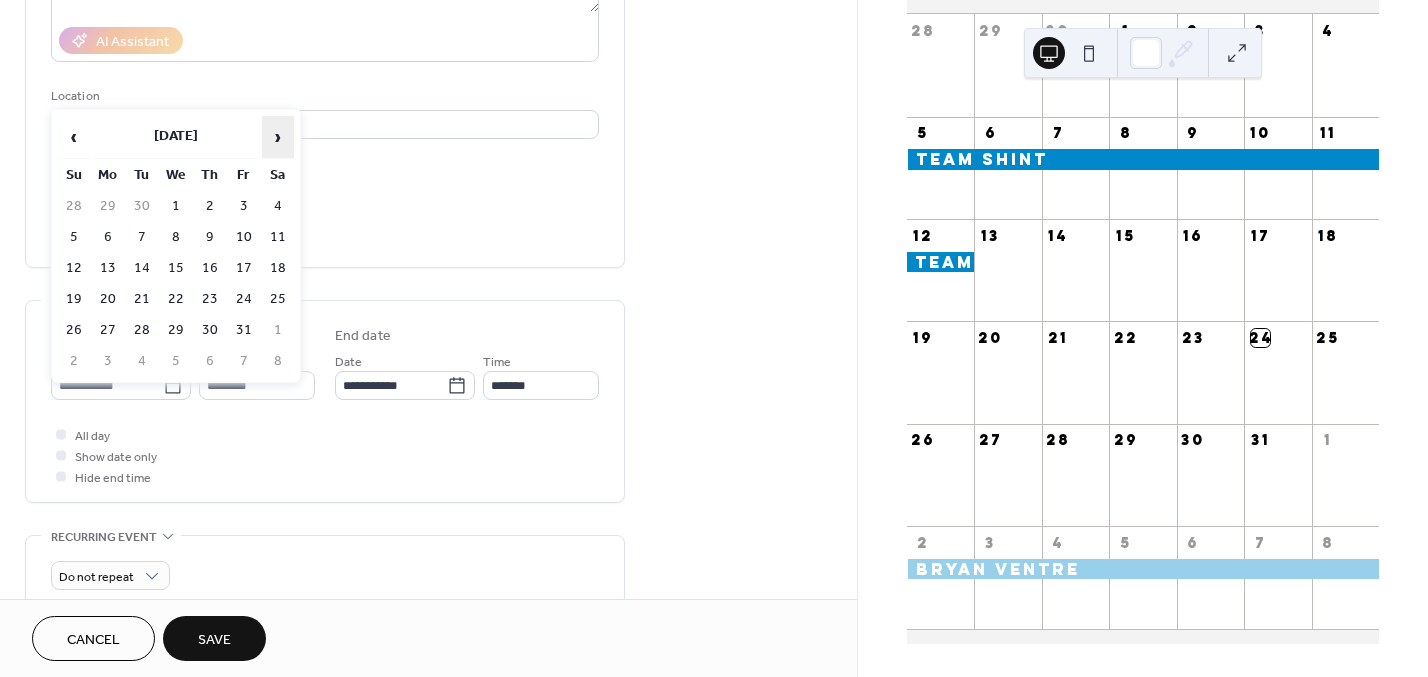 click on "›" at bounding box center (278, 137) 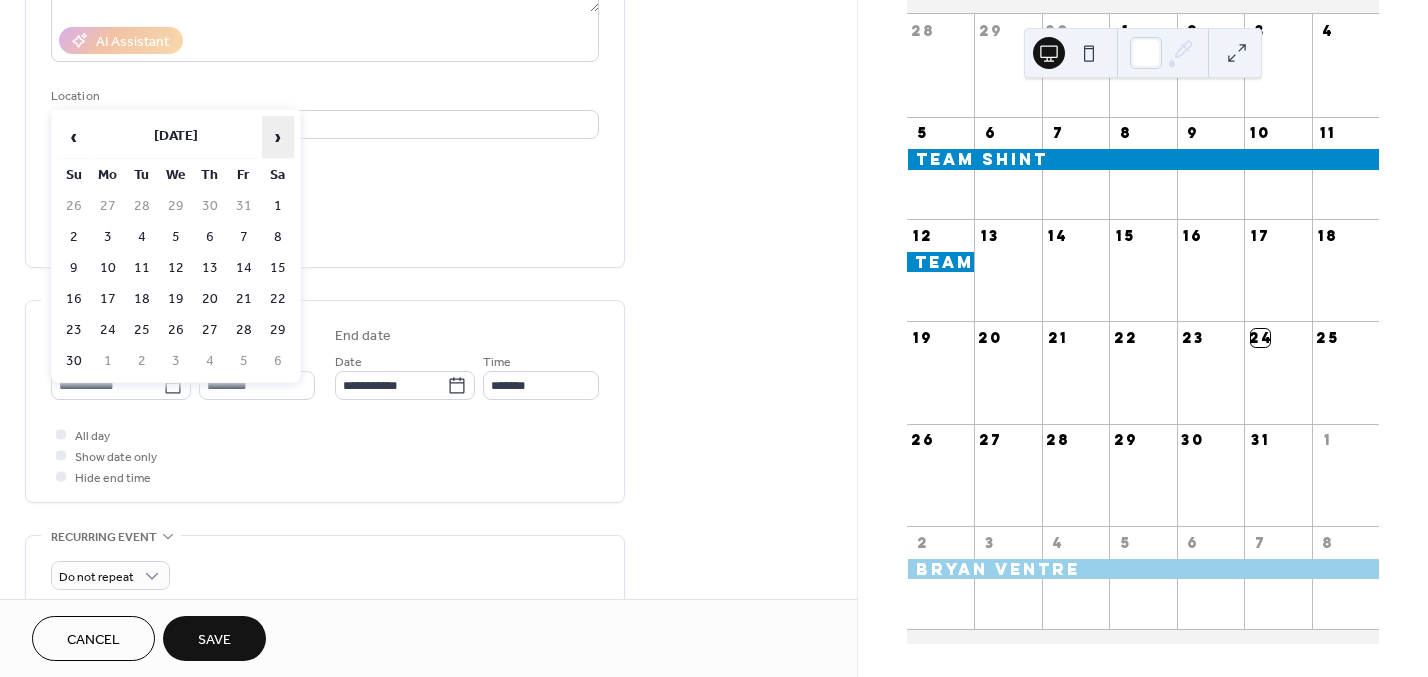 click on "›" at bounding box center (278, 137) 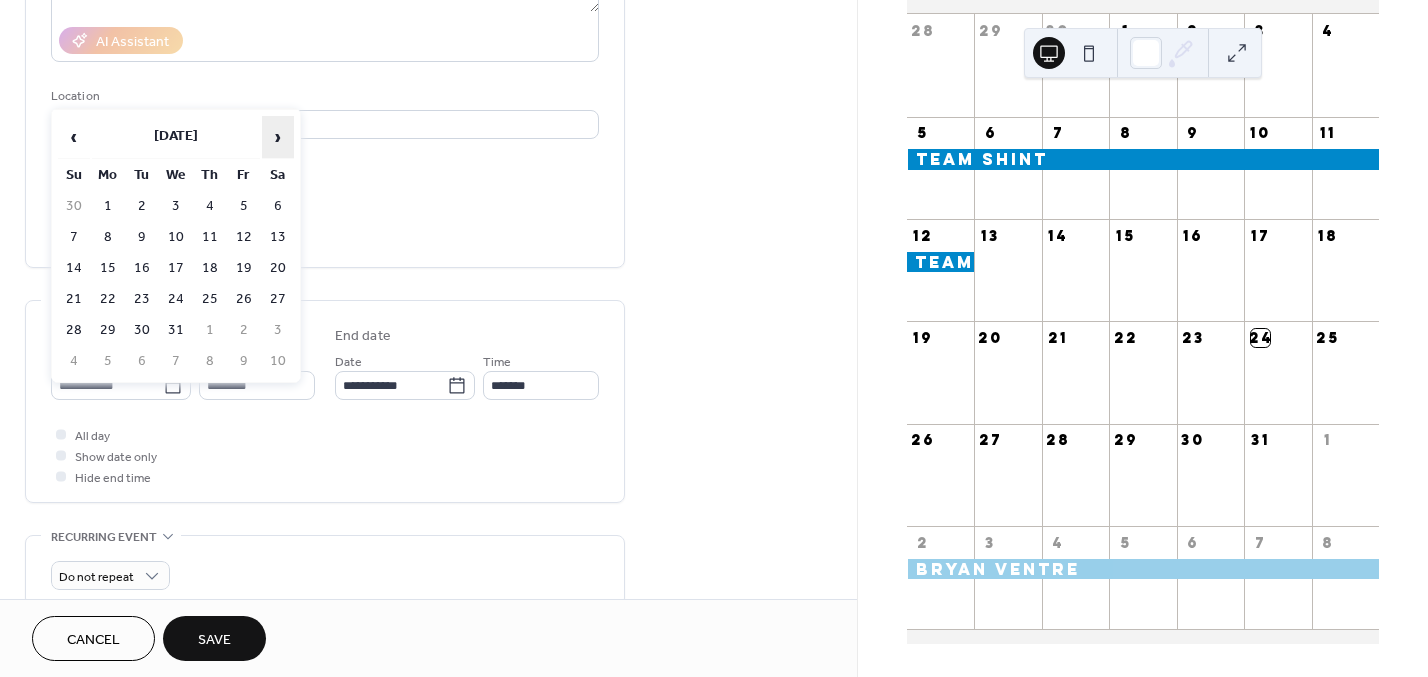 click on "›" at bounding box center [278, 137] 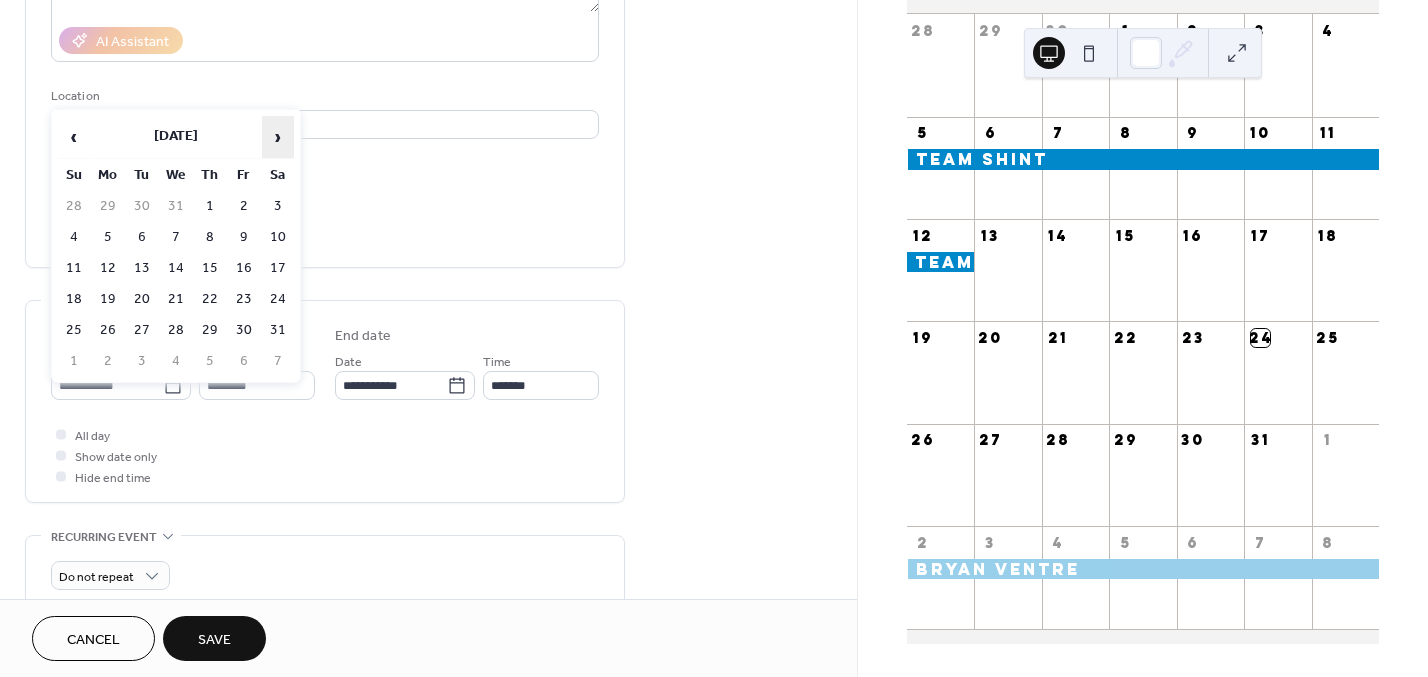 click on "›" at bounding box center (278, 137) 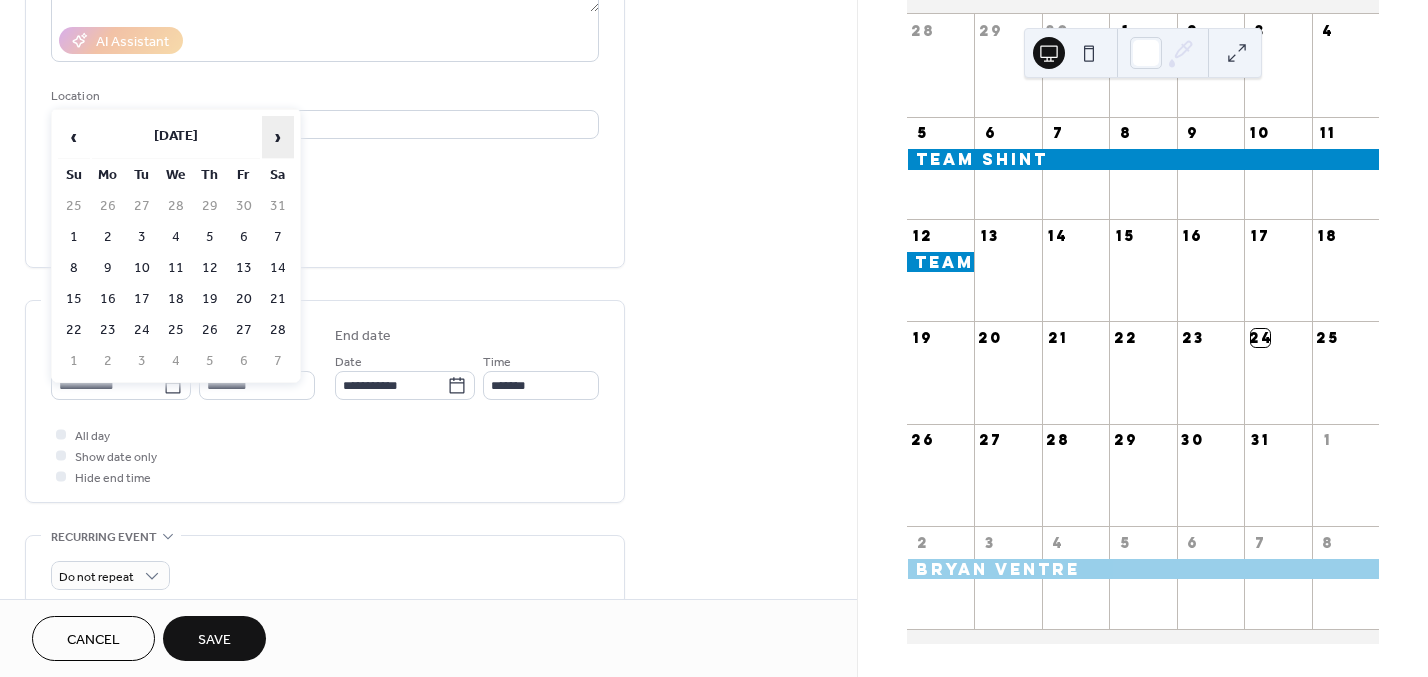 click on "›" at bounding box center (278, 137) 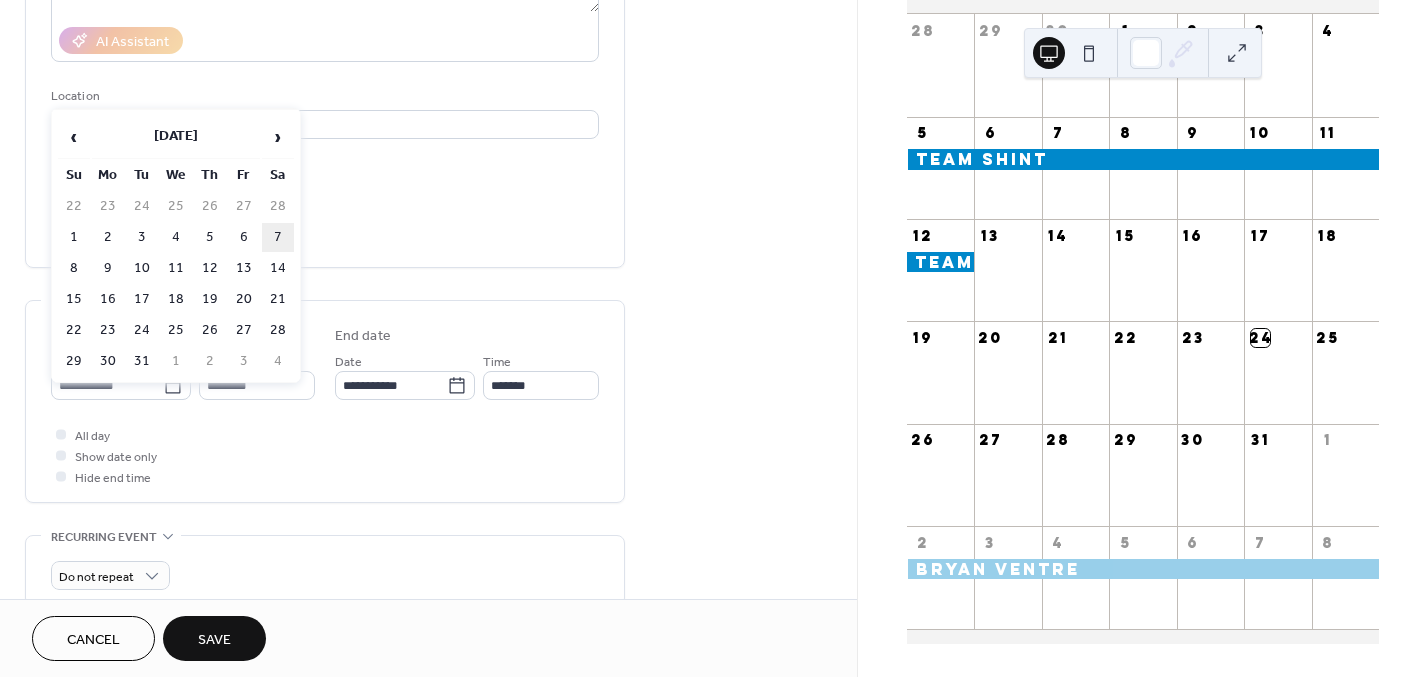 click on "7" at bounding box center [278, 237] 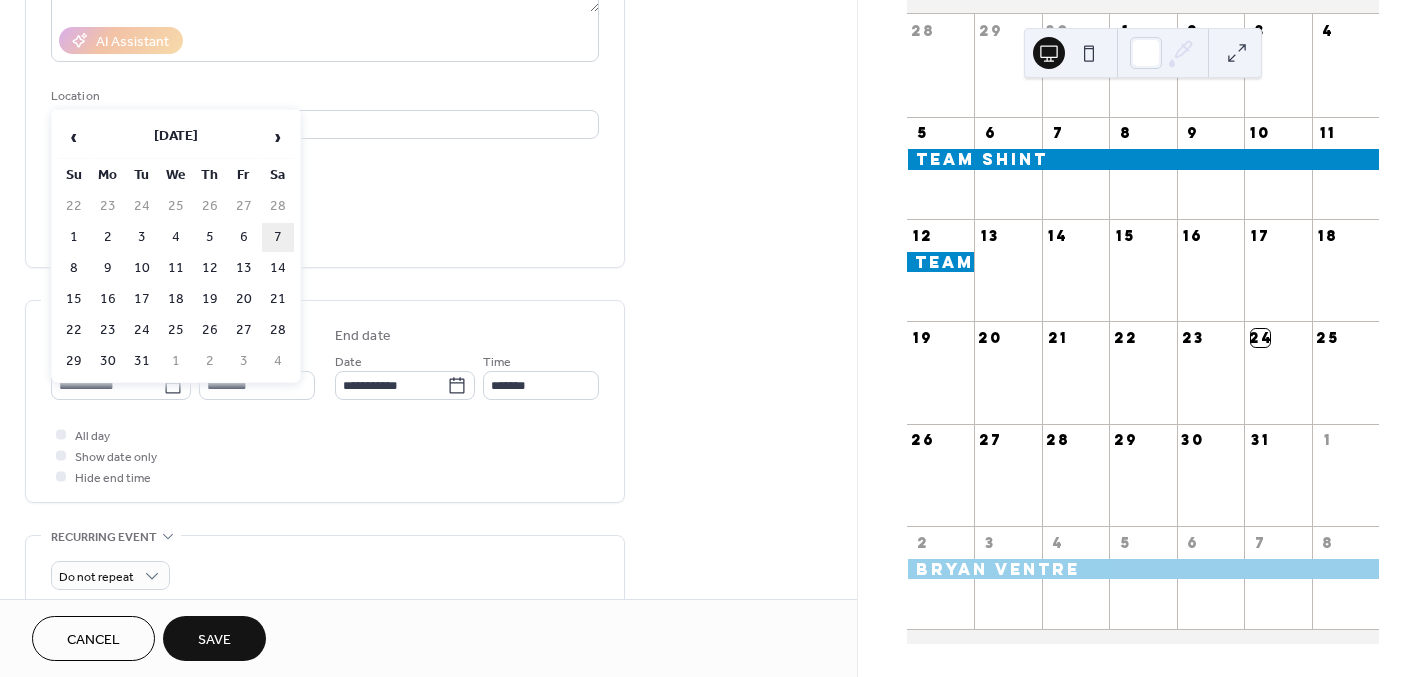 type on "**********" 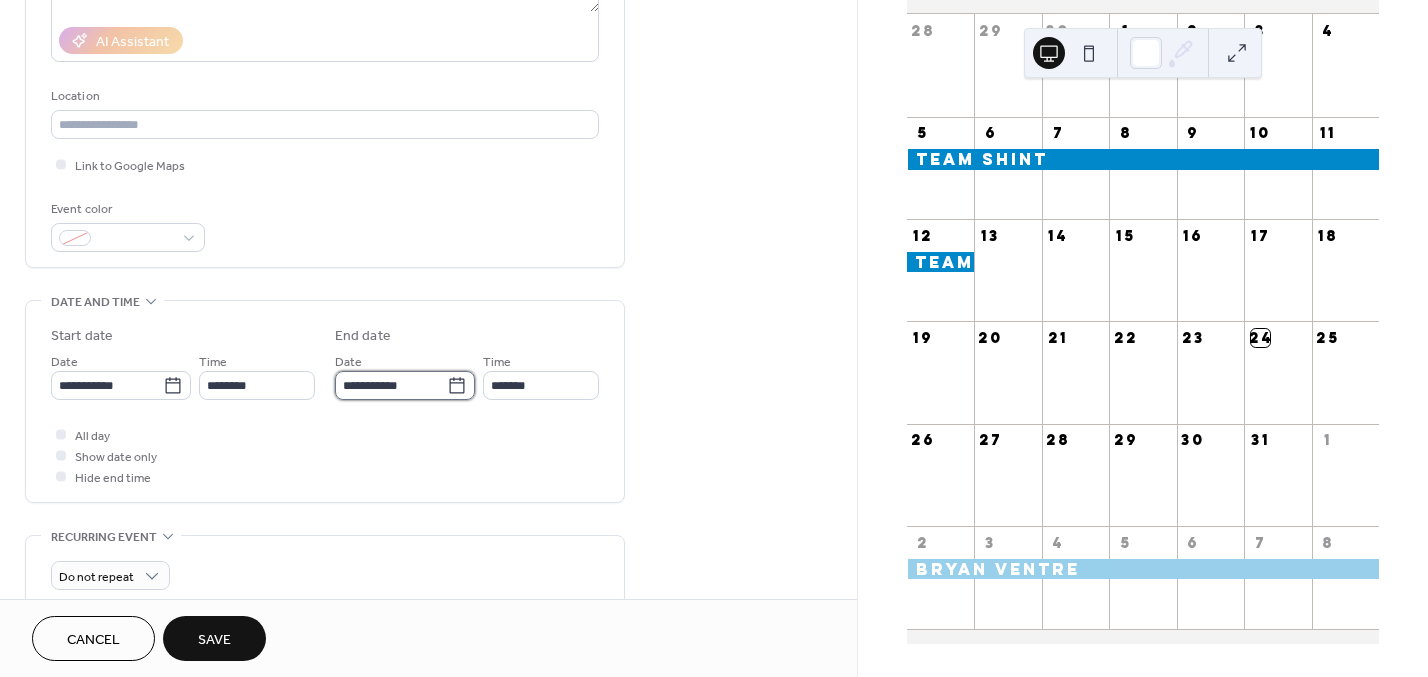 click on "**********" at bounding box center [391, 385] 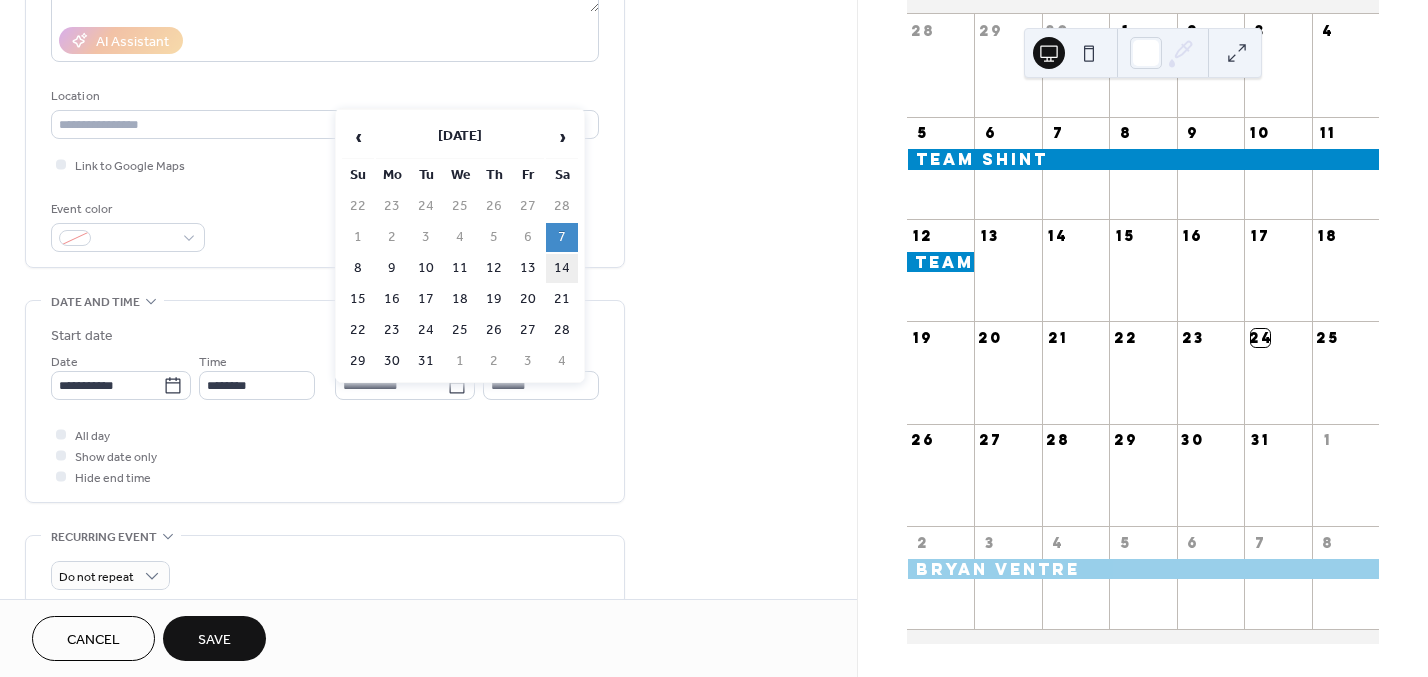 click on "14" at bounding box center (562, 268) 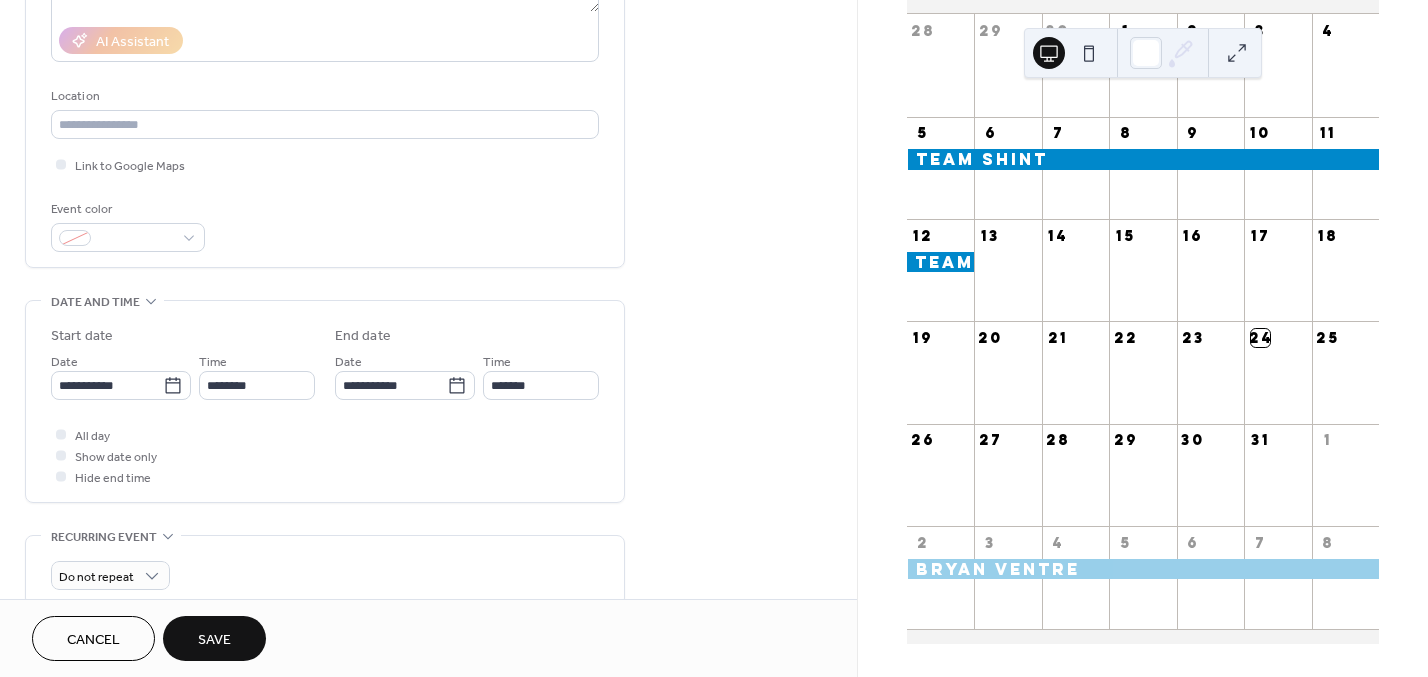 click on "Save" at bounding box center [214, 640] 